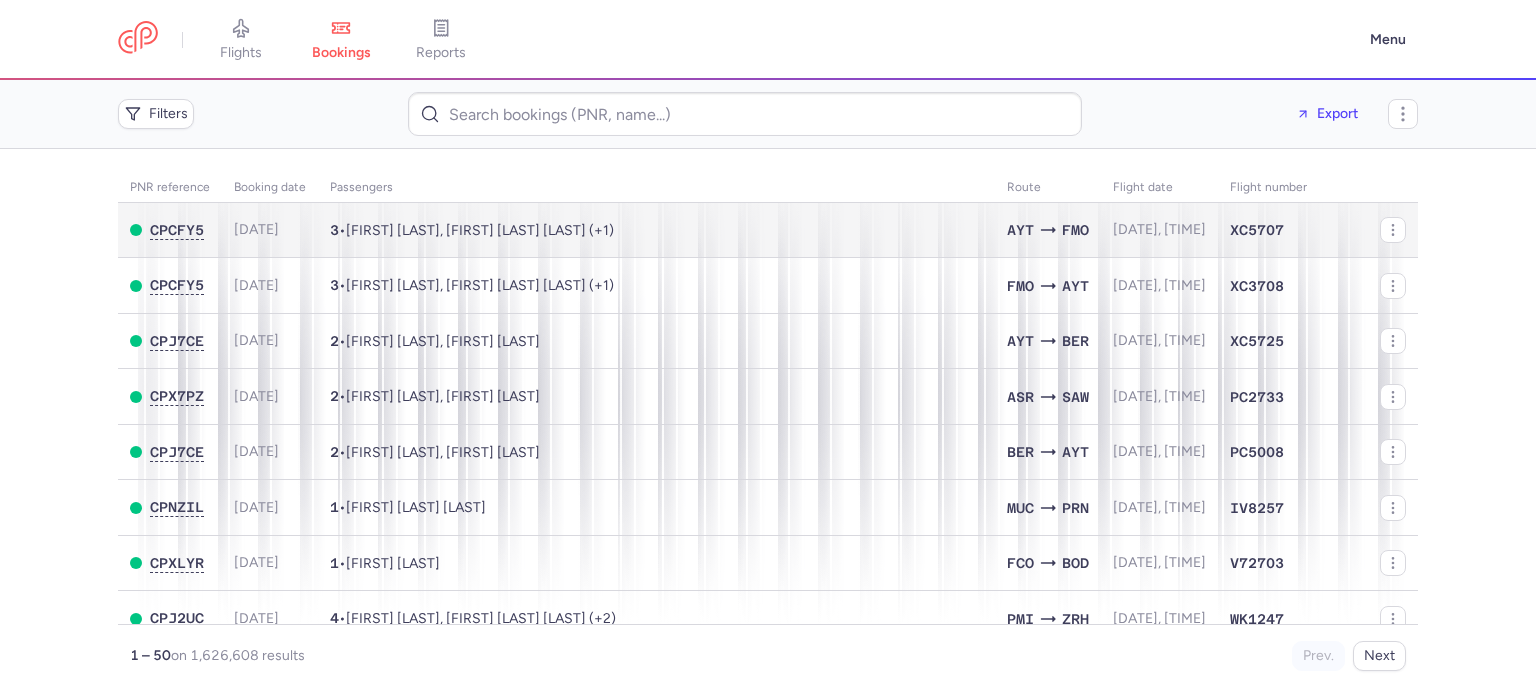 scroll, scrollTop: 0, scrollLeft: 0, axis: both 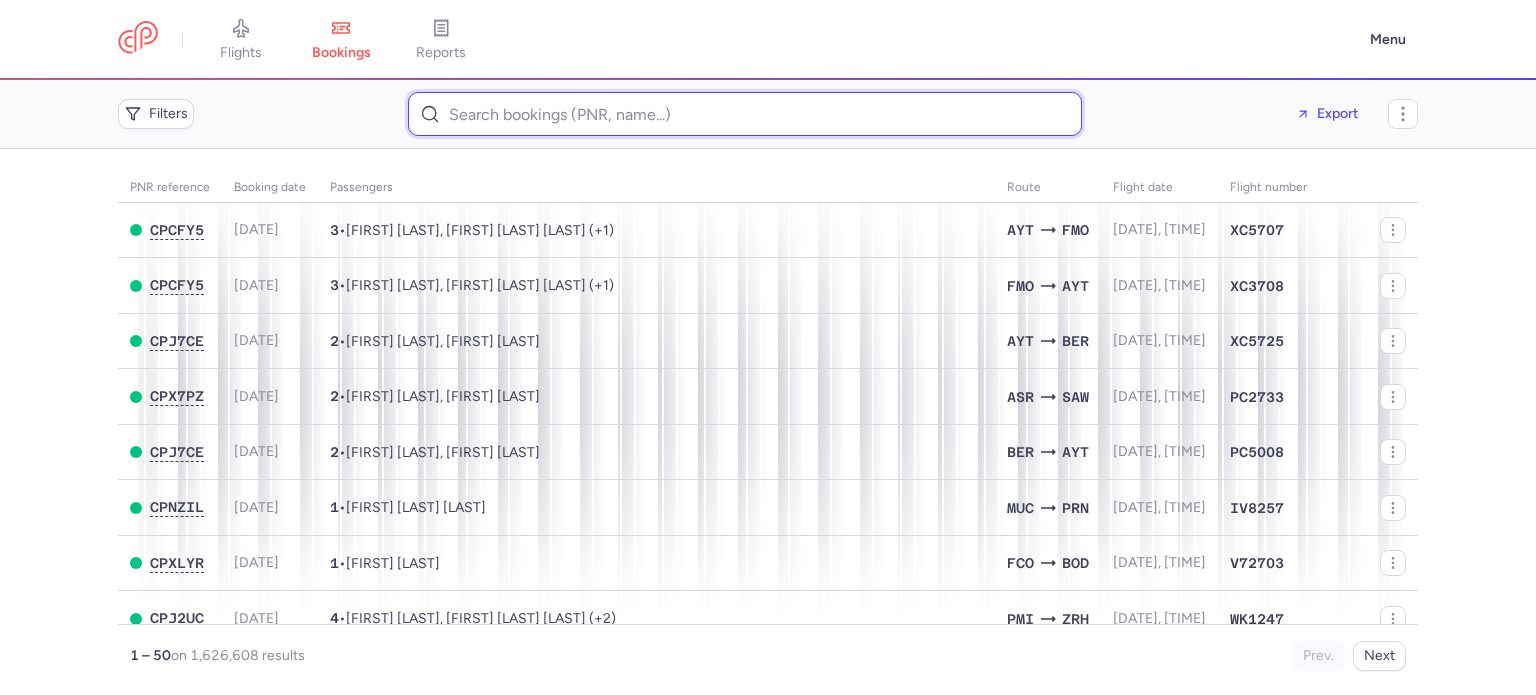 click at bounding box center (745, 114) 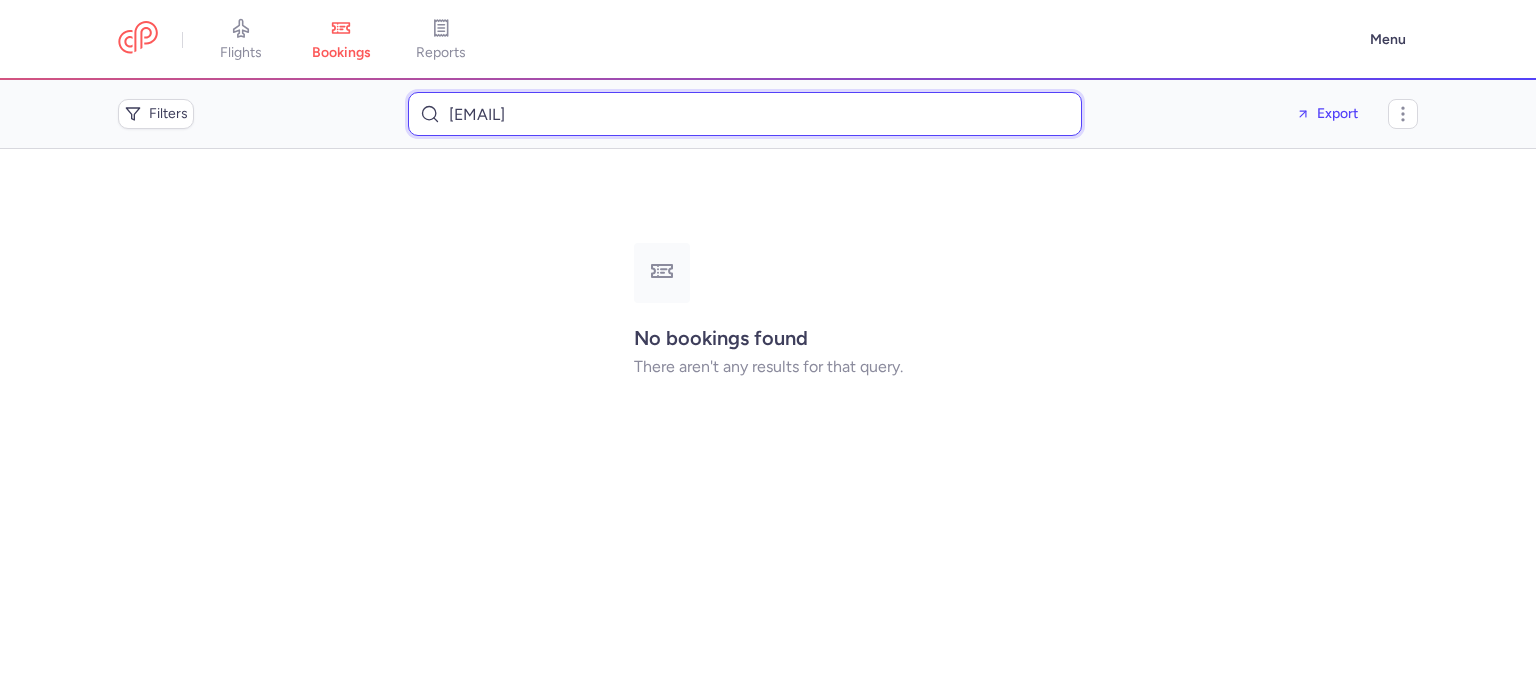 type on "[EMAIL]" 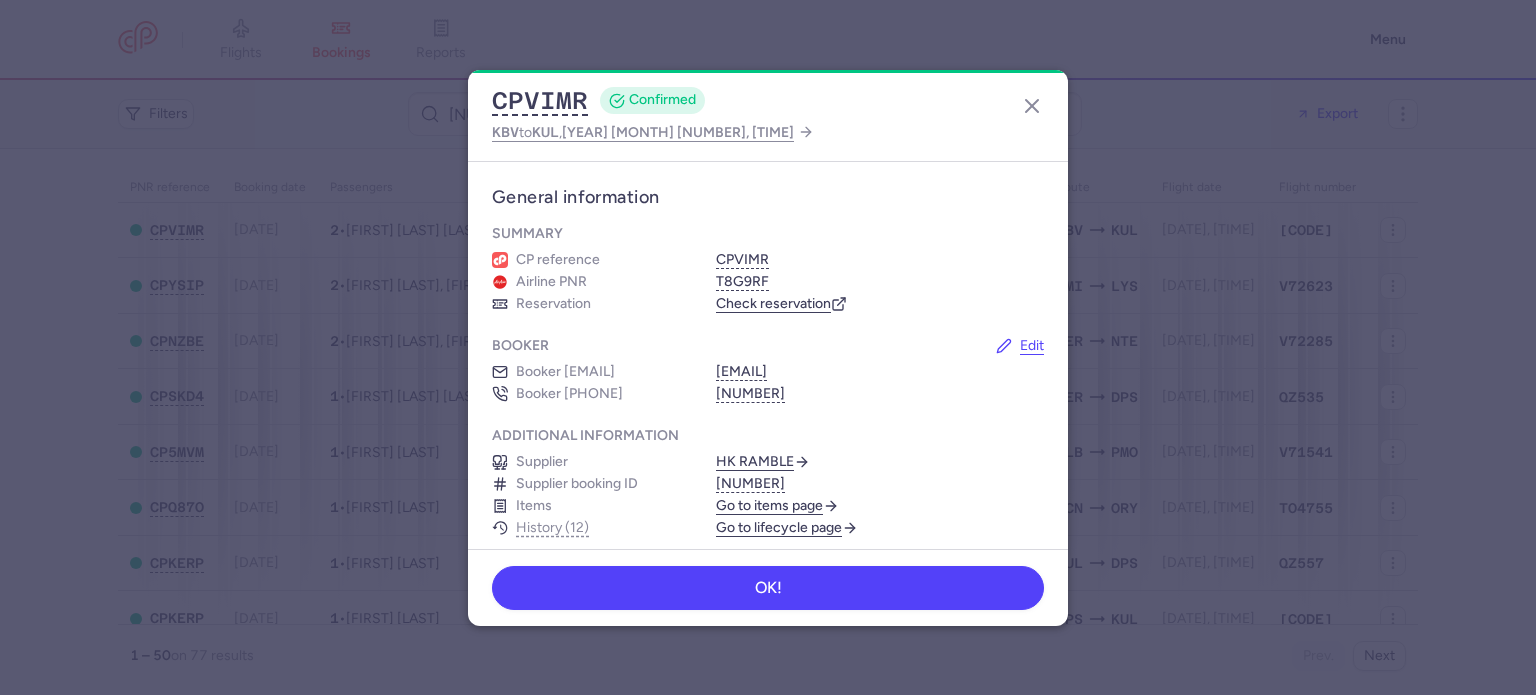 scroll, scrollTop: 0, scrollLeft: 0, axis: both 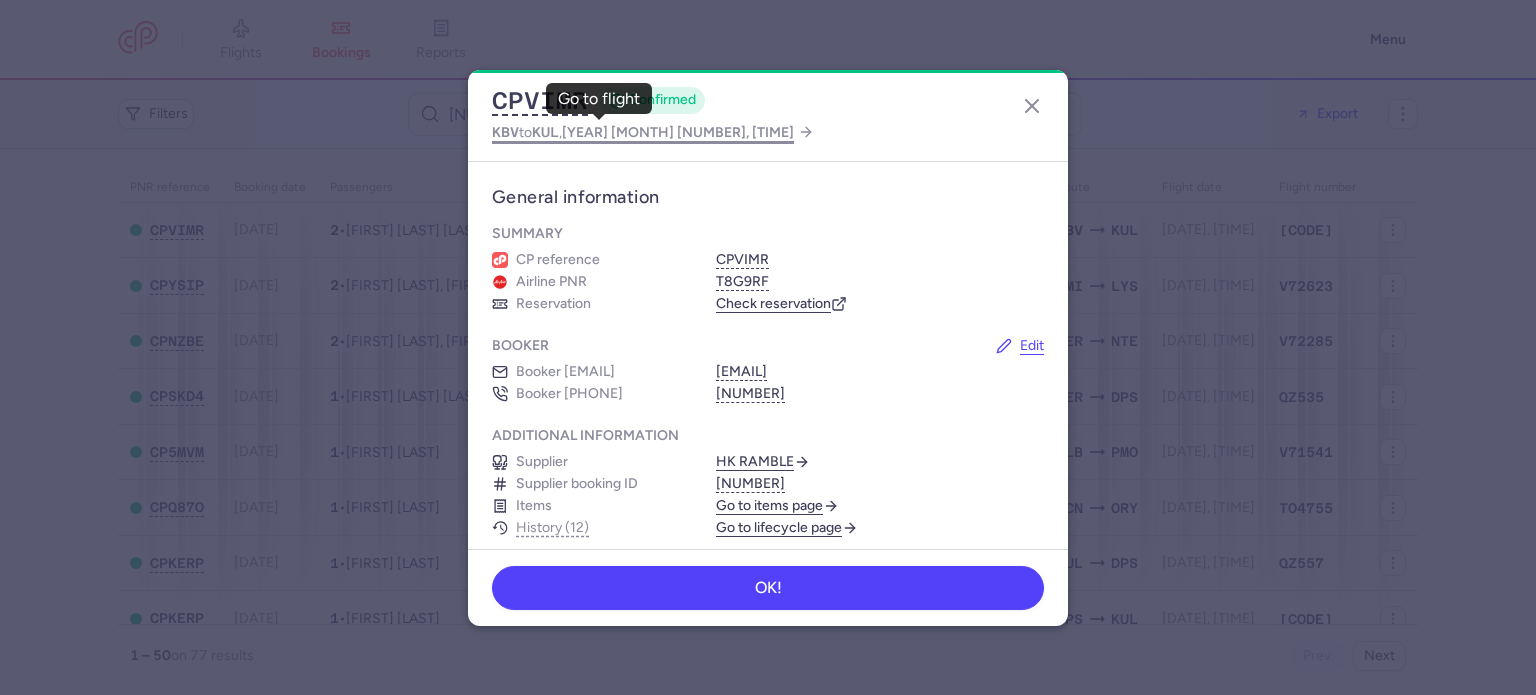 click on "KBV" at bounding box center (505, 132) 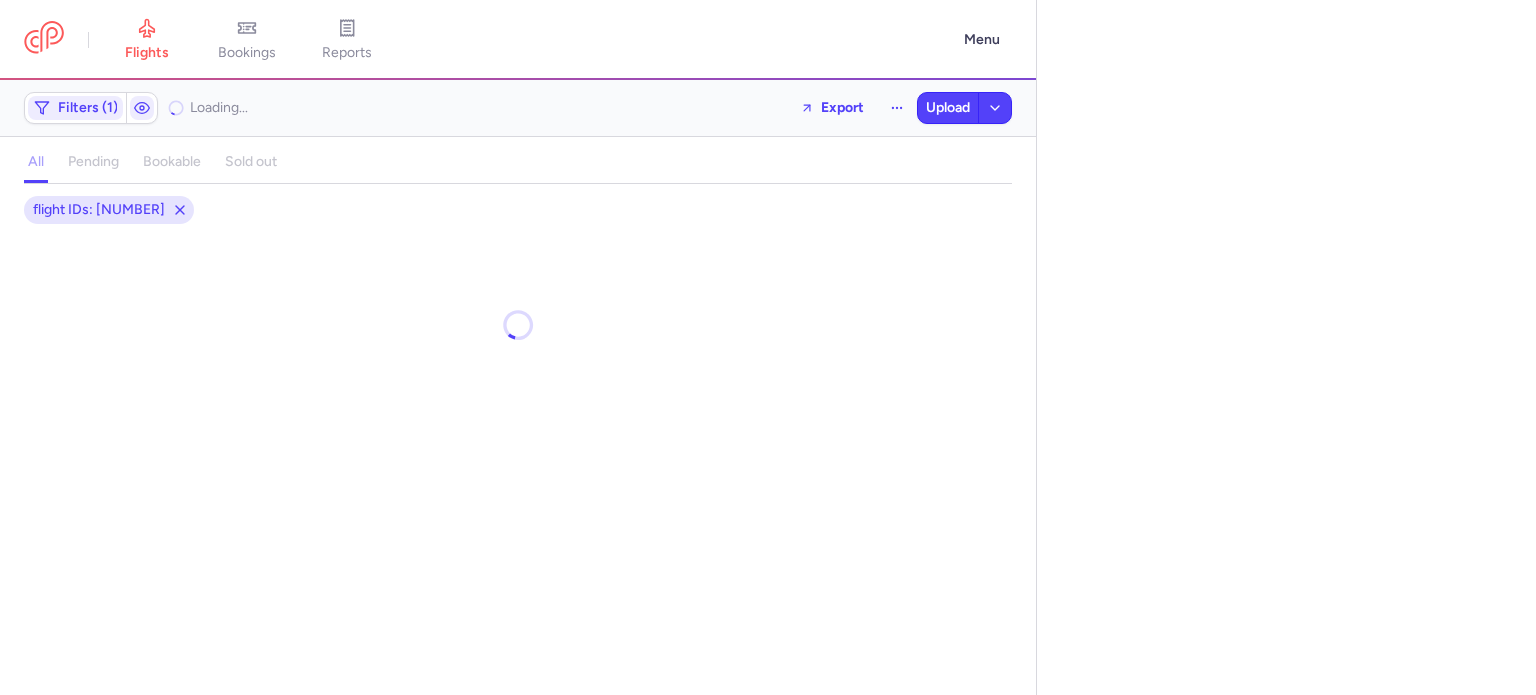 select on "days" 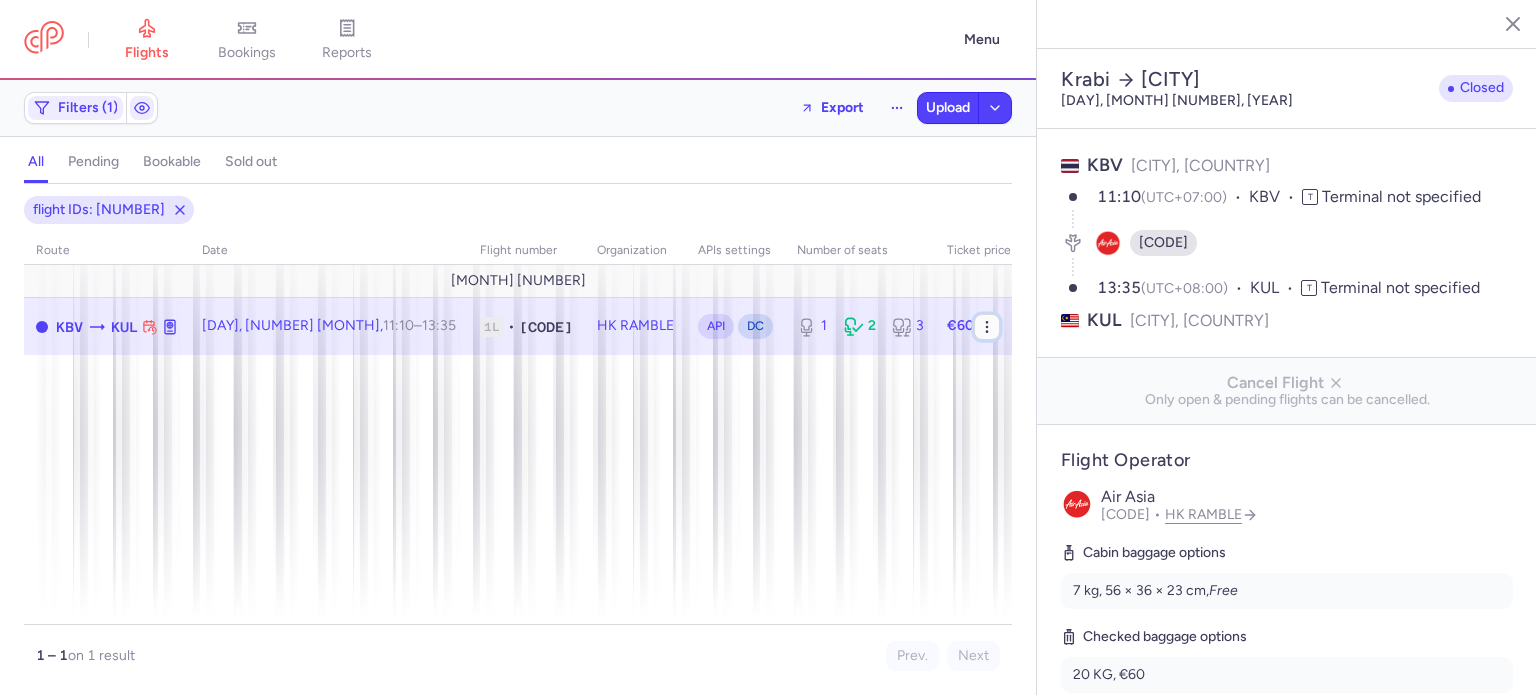 click 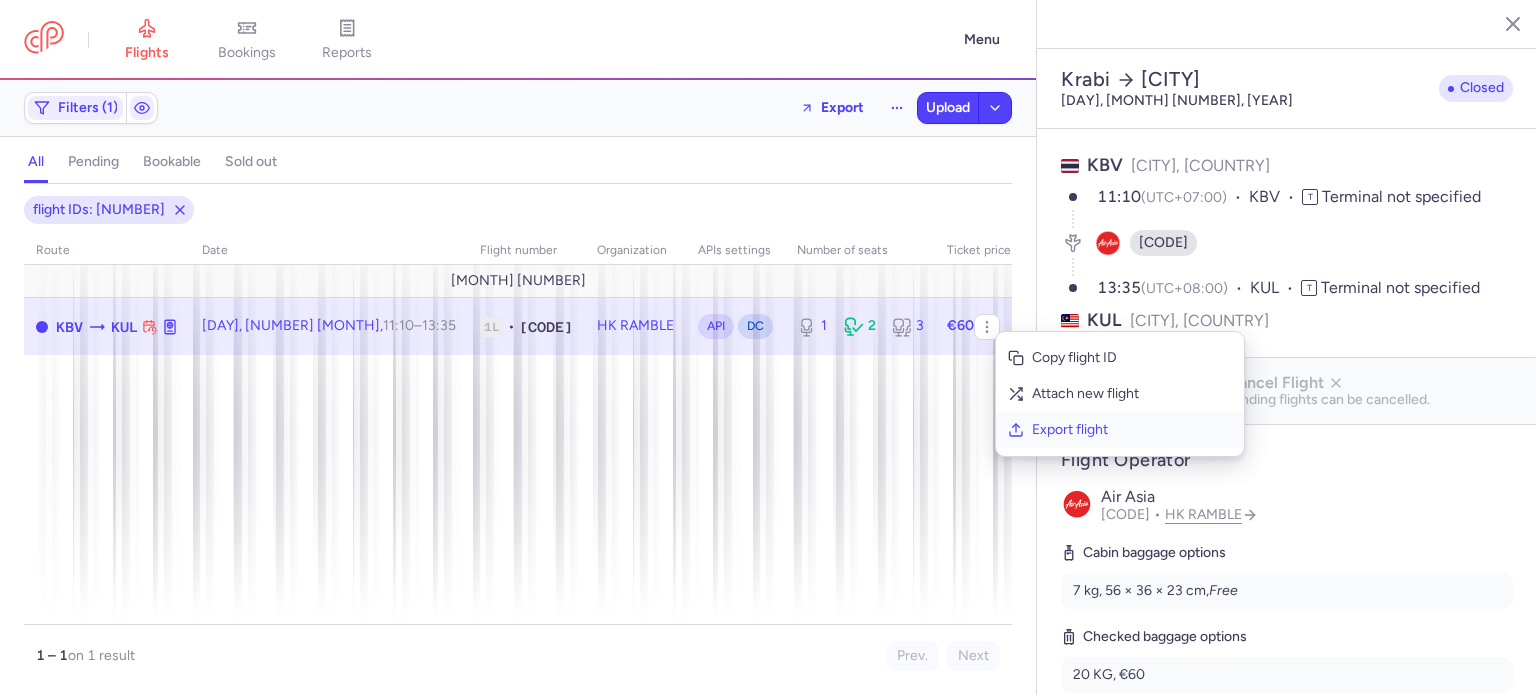 click on "Export flight" at bounding box center [1132, 430] 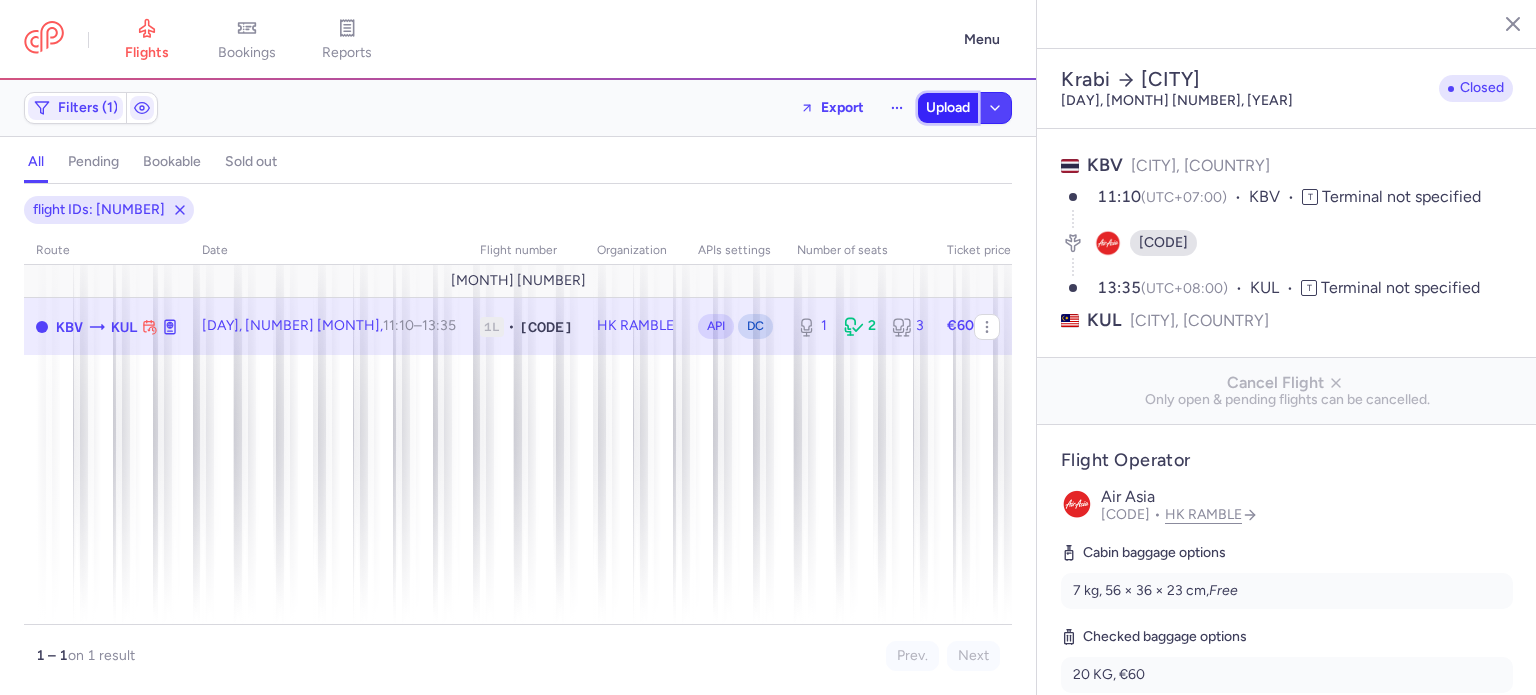 click on "Upload" at bounding box center (948, 108) 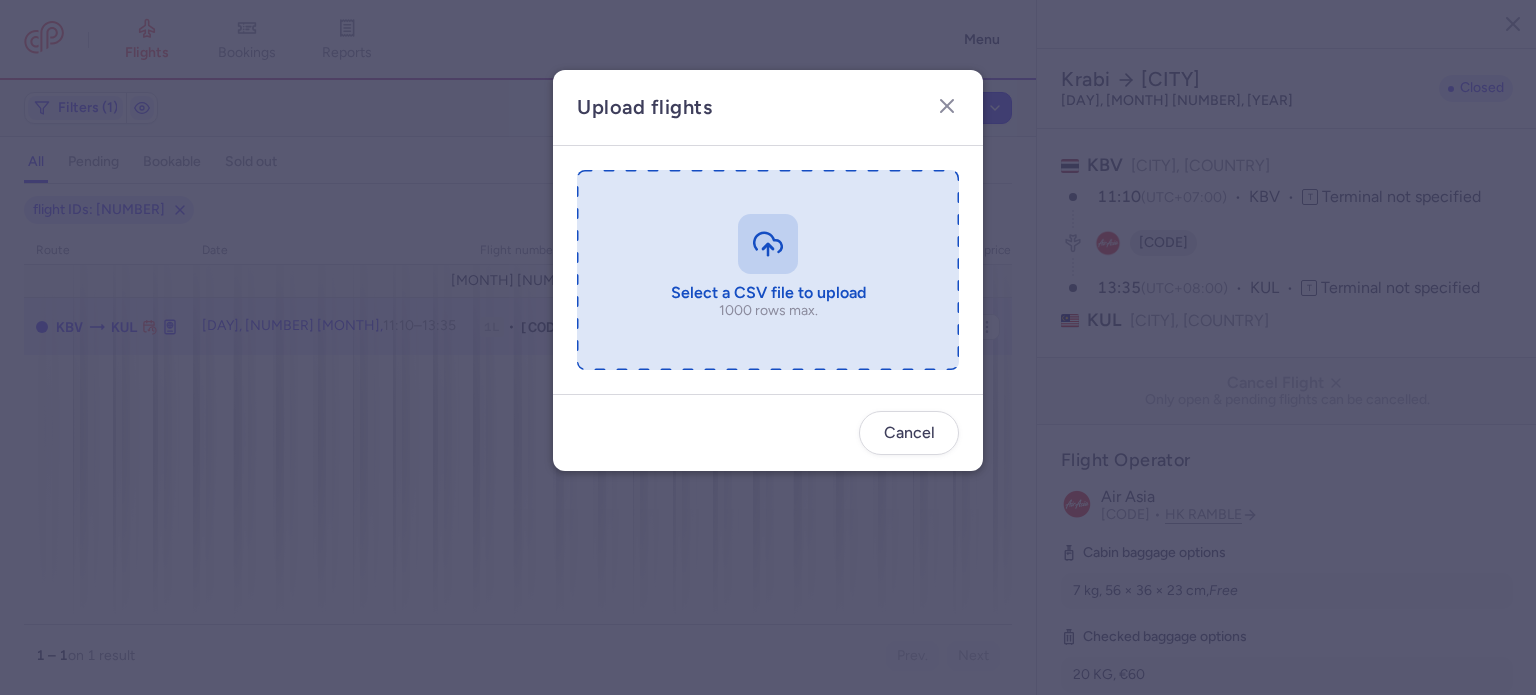 click at bounding box center [768, 270] 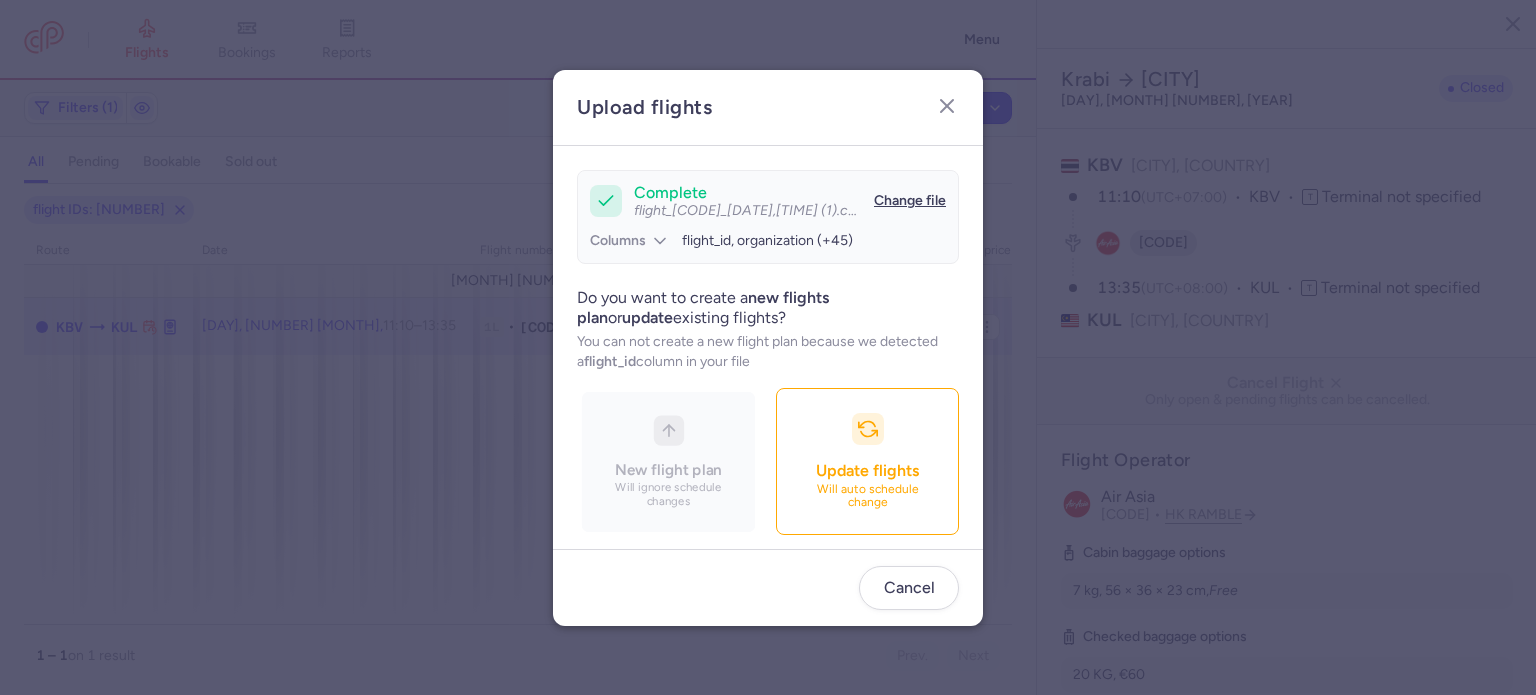scroll, scrollTop: 172, scrollLeft: 0, axis: vertical 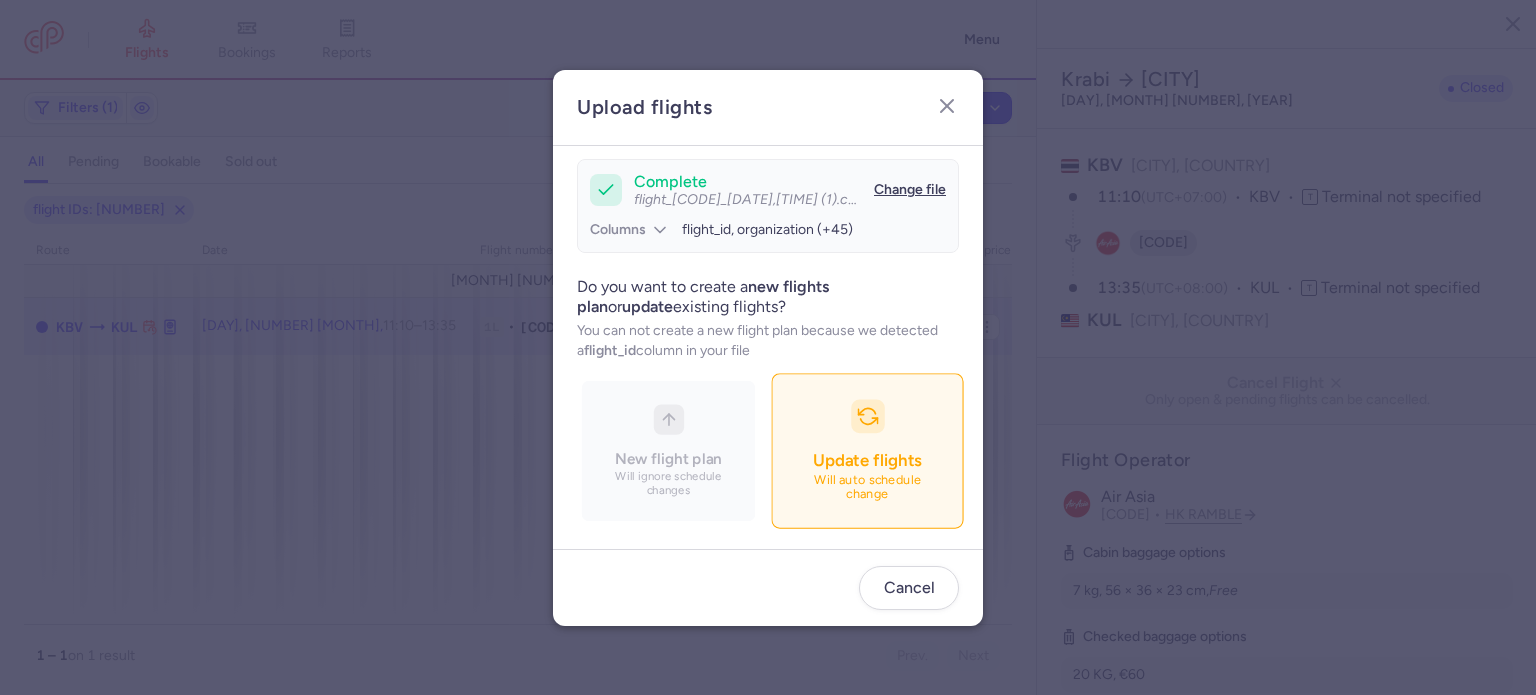 click on "Update flights Will auto schedule change" at bounding box center [867, 450] 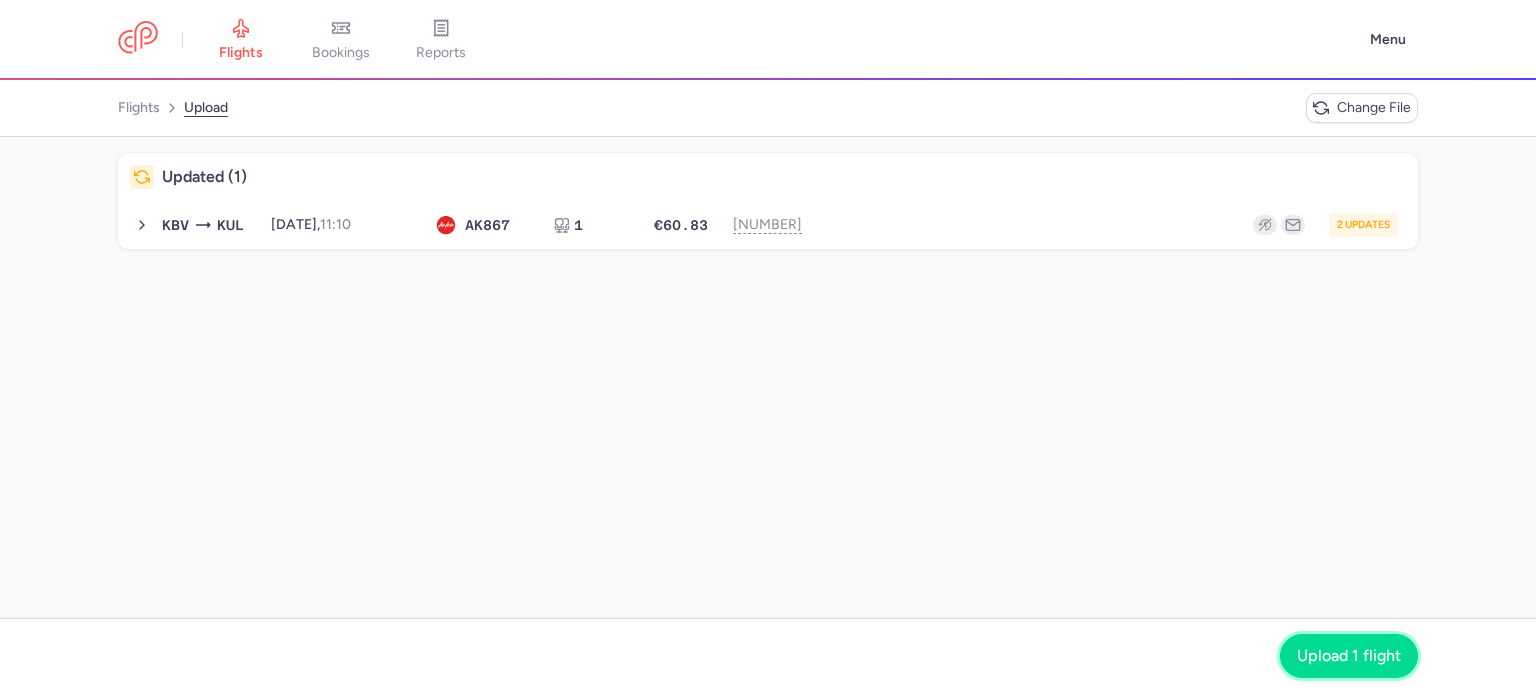 click on "Upload 1 flight" at bounding box center (1349, 656) 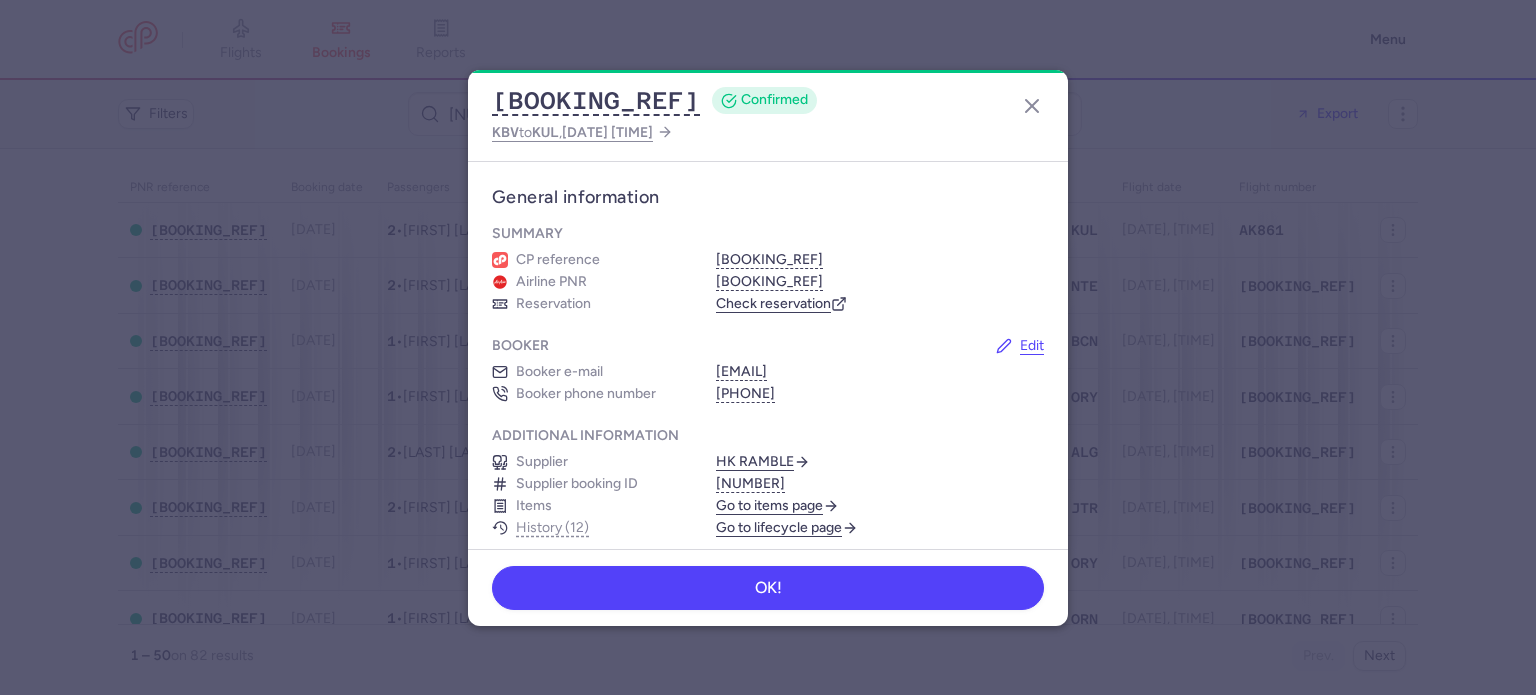 scroll, scrollTop: 0, scrollLeft: 0, axis: both 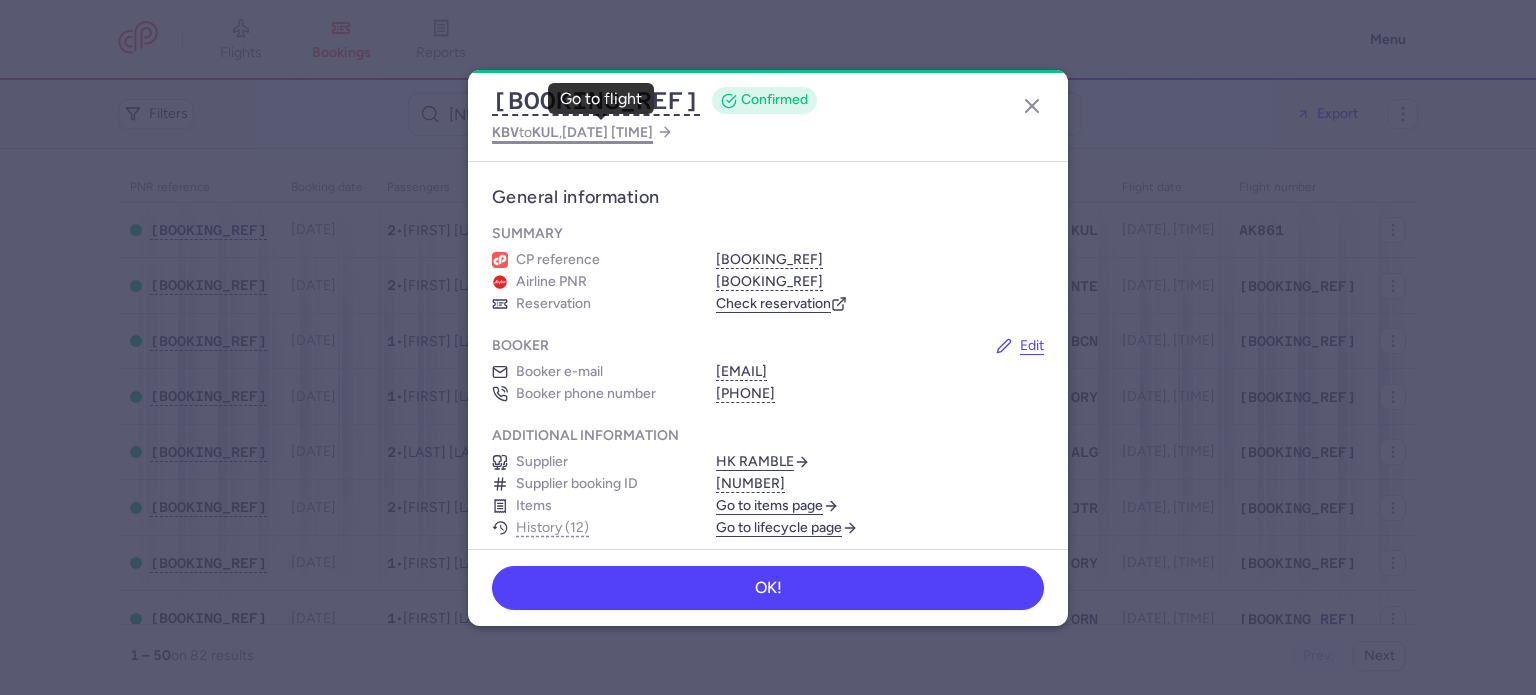 click on "KUL" at bounding box center [545, 132] 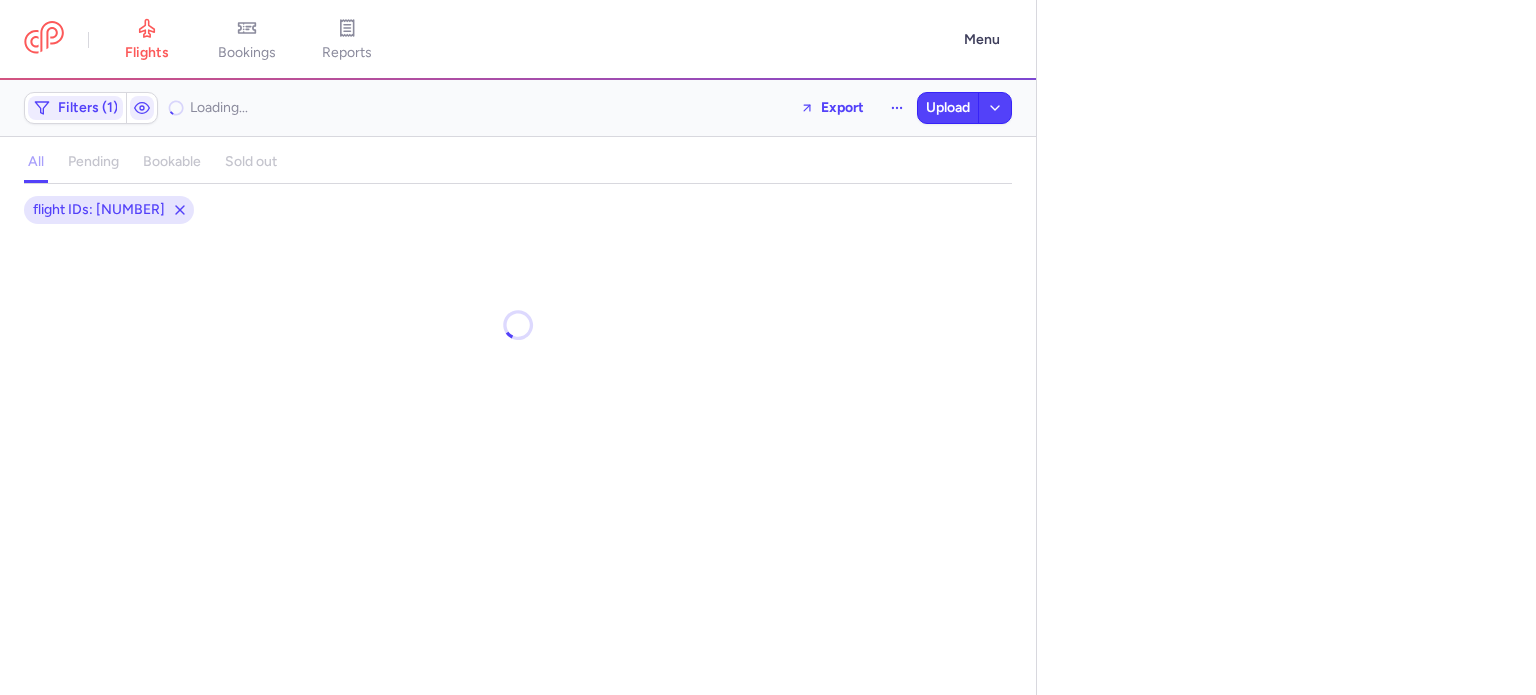 select on "days" 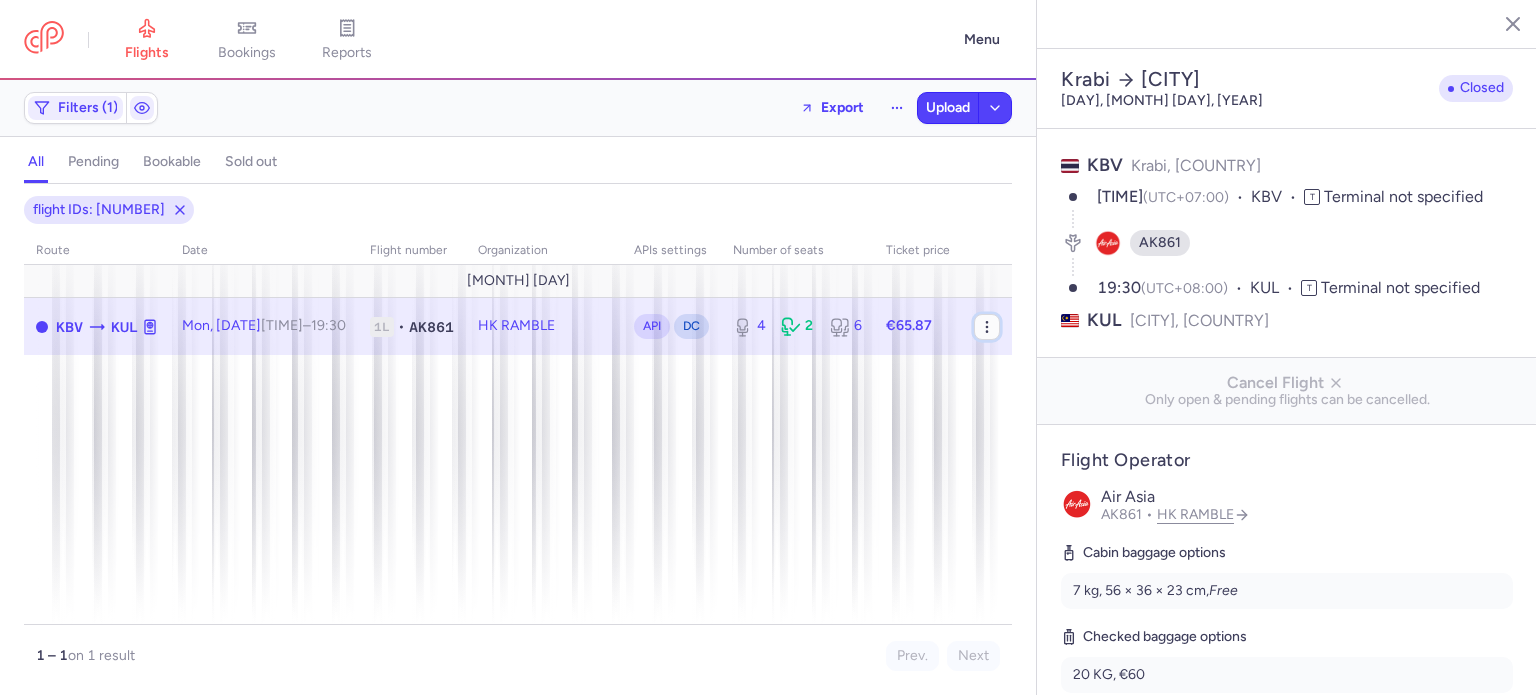 click 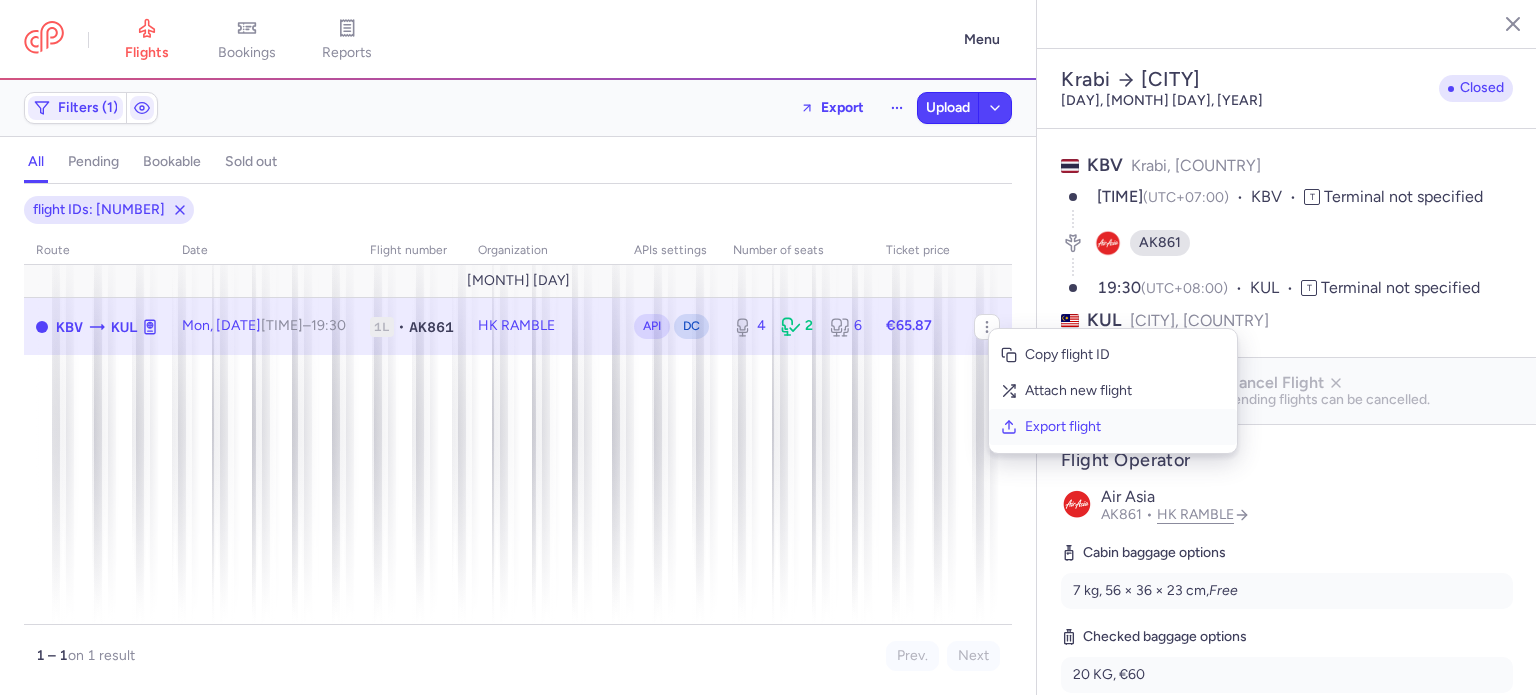 click on "Export flight" at bounding box center (1125, 427) 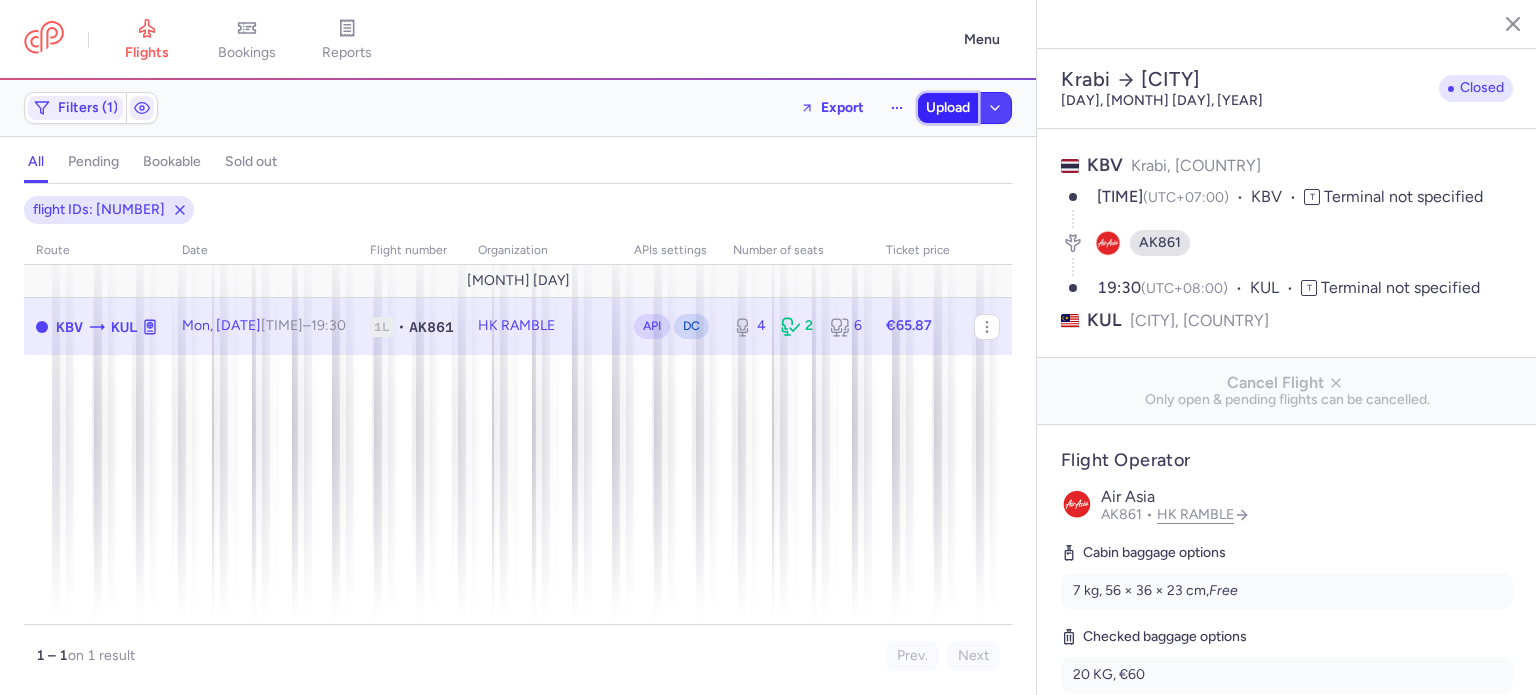 click on "Upload" at bounding box center (948, 108) 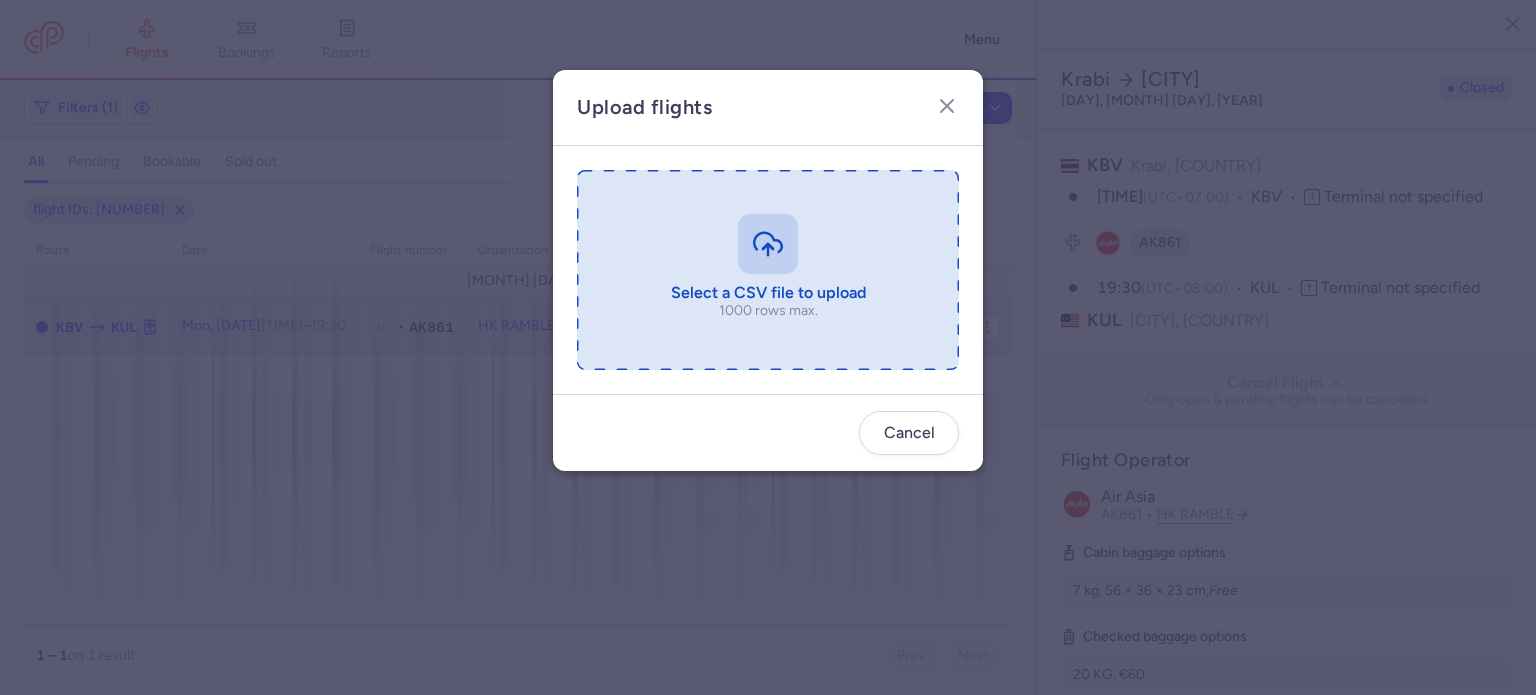 click at bounding box center (768, 270) 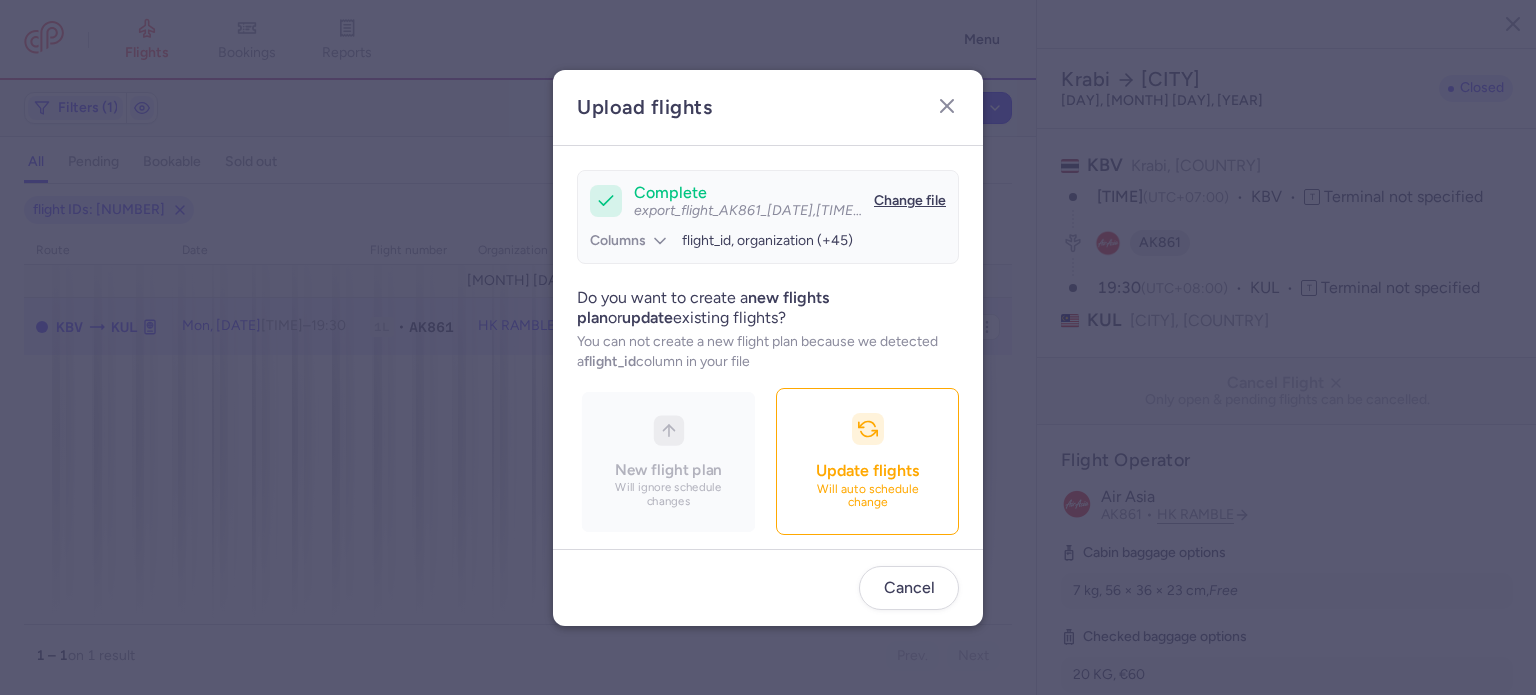 scroll, scrollTop: 172, scrollLeft: 0, axis: vertical 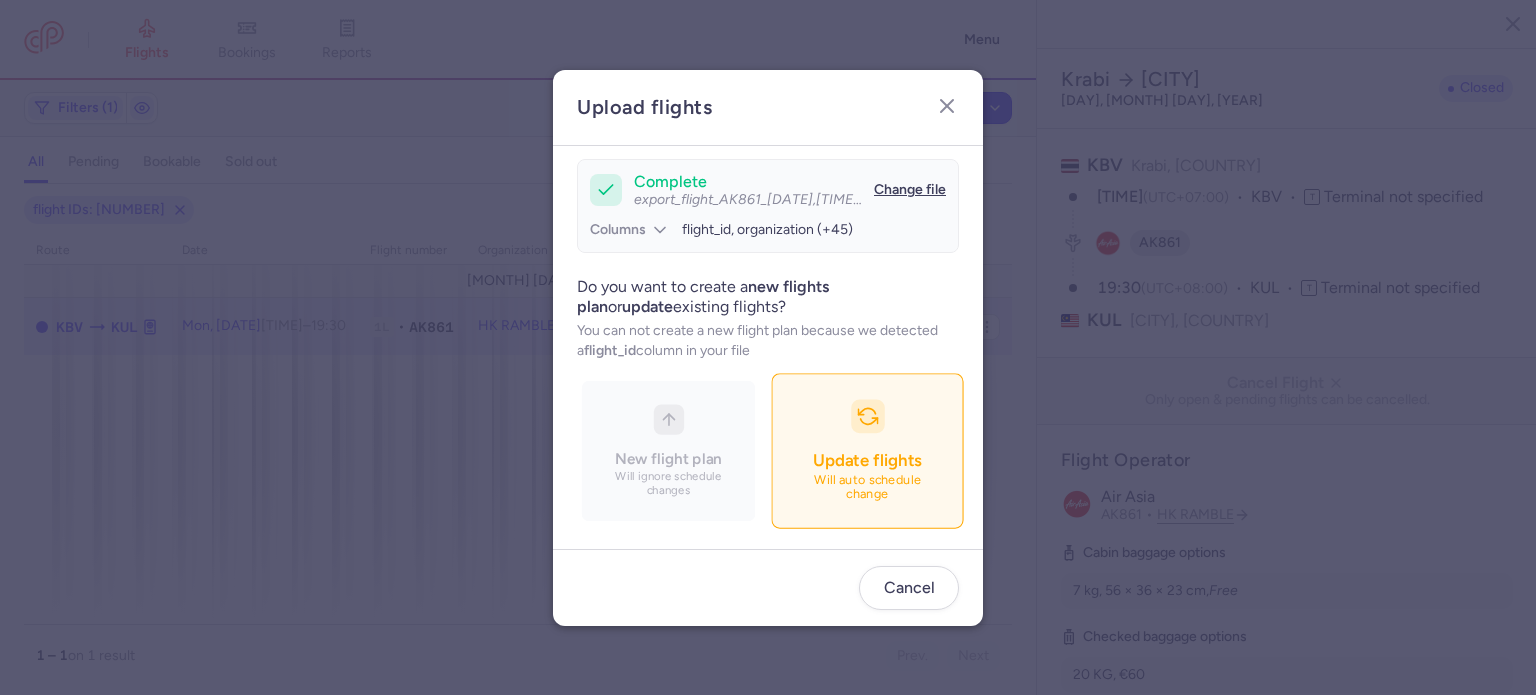 click on "Update flights Will auto schedule change" at bounding box center [867, 450] 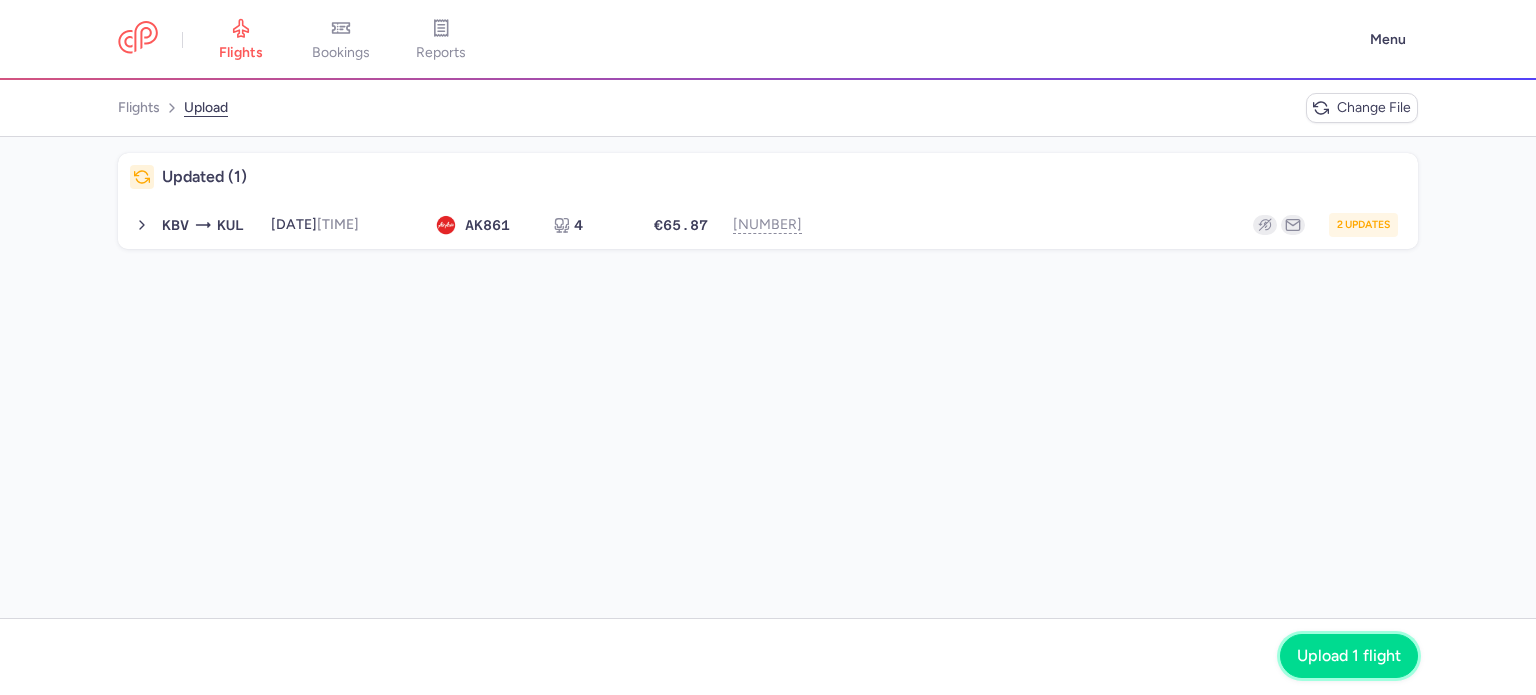 click on "Upload 1 flight" 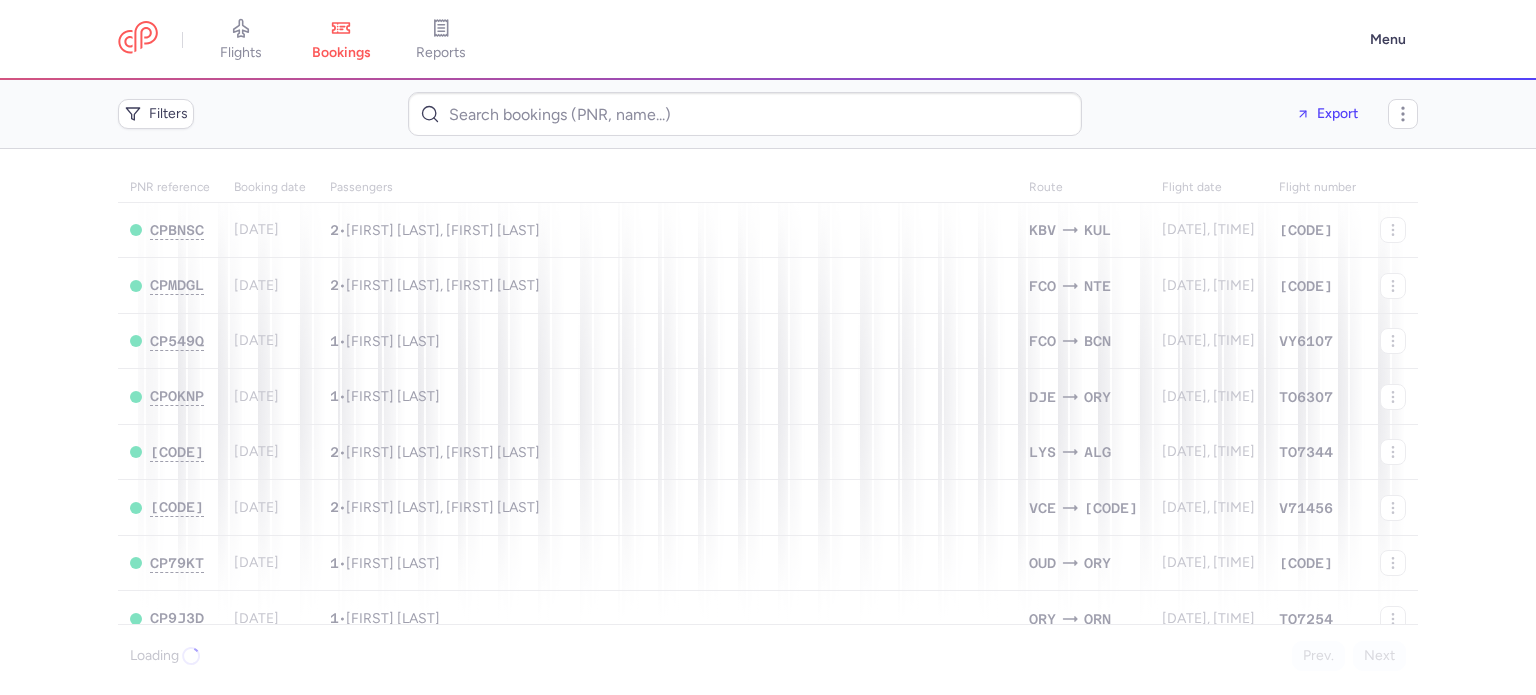 scroll, scrollTop: 0, scrollLeft: 0, axis: both 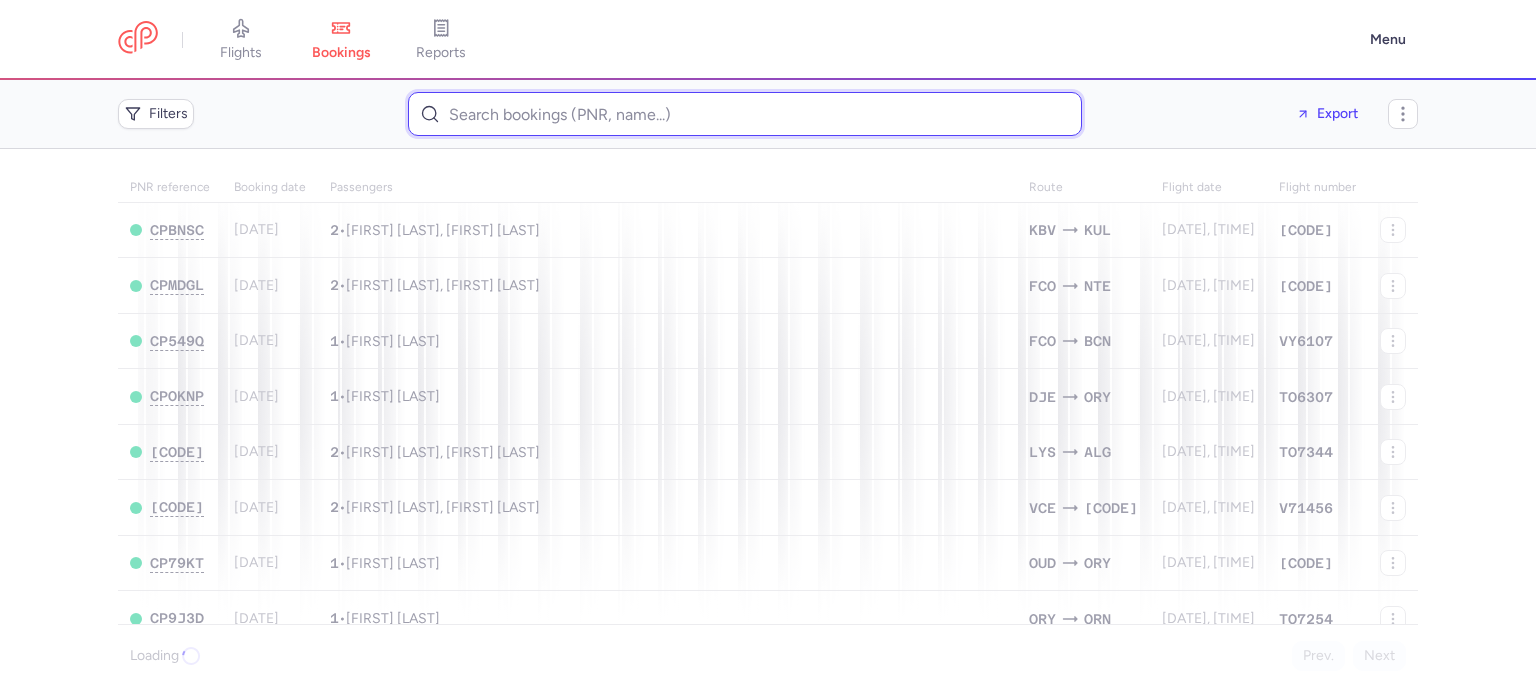 click at bounding box center [745, 114] 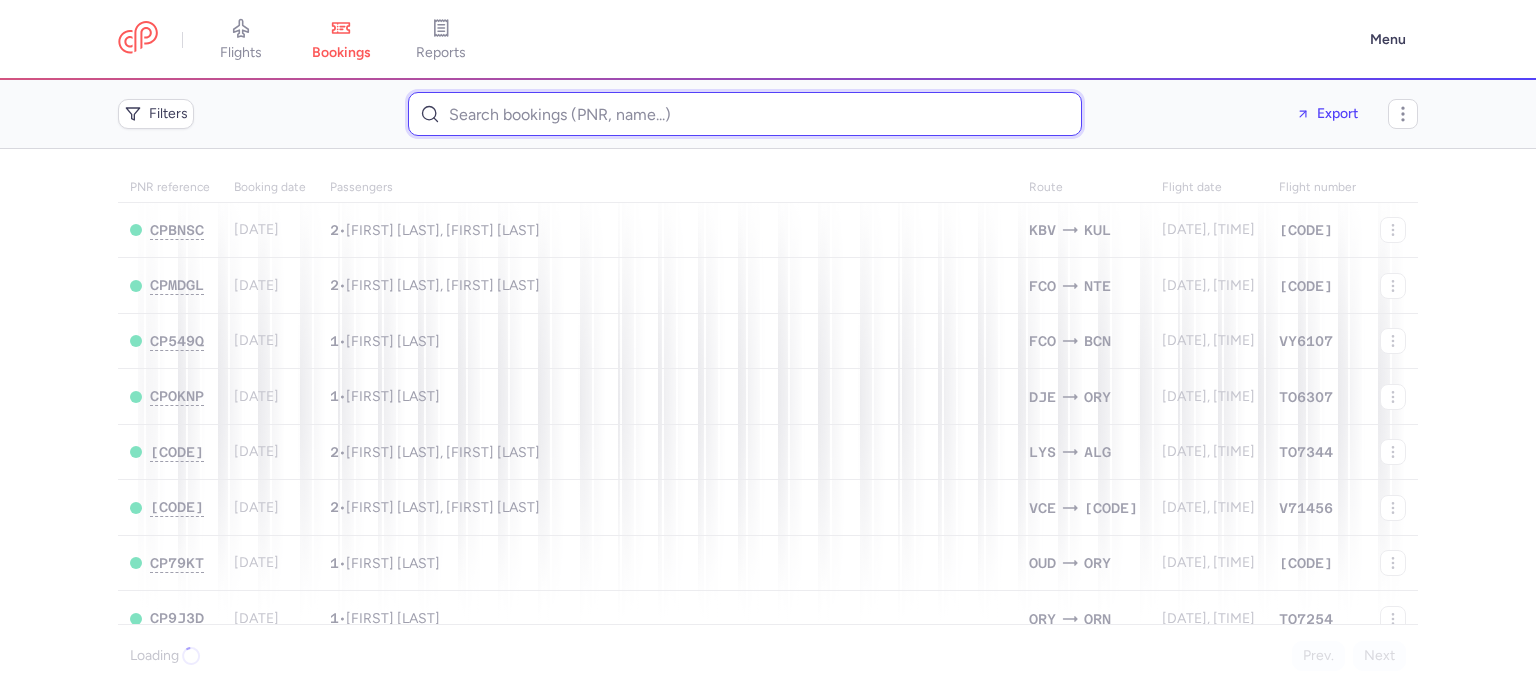 paste on "Pareja arias, Angela Maria" 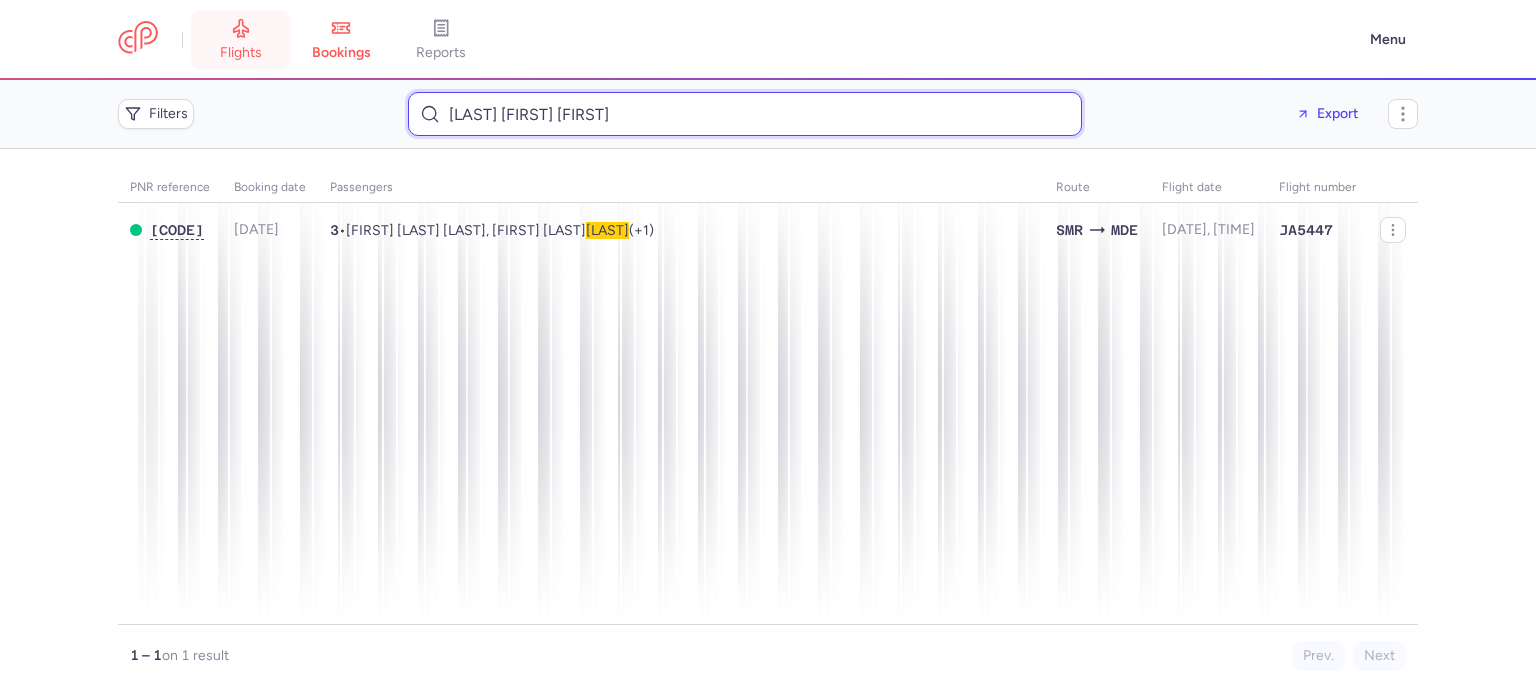 type on "Pareja arias Angela Maria" 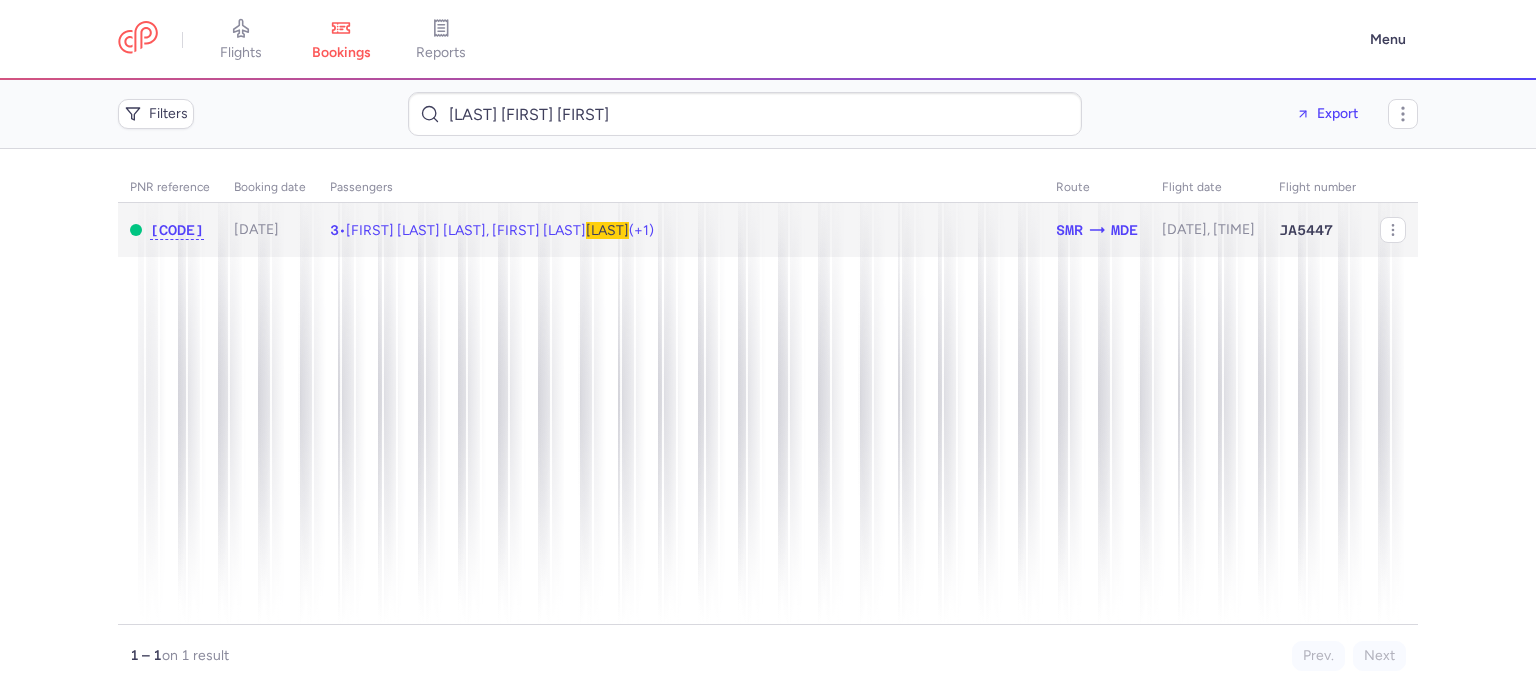 click on "3  •  John Jairo ZULUAGA CALLE, Santiago ZULUAGA  PAREJA  (+1)" 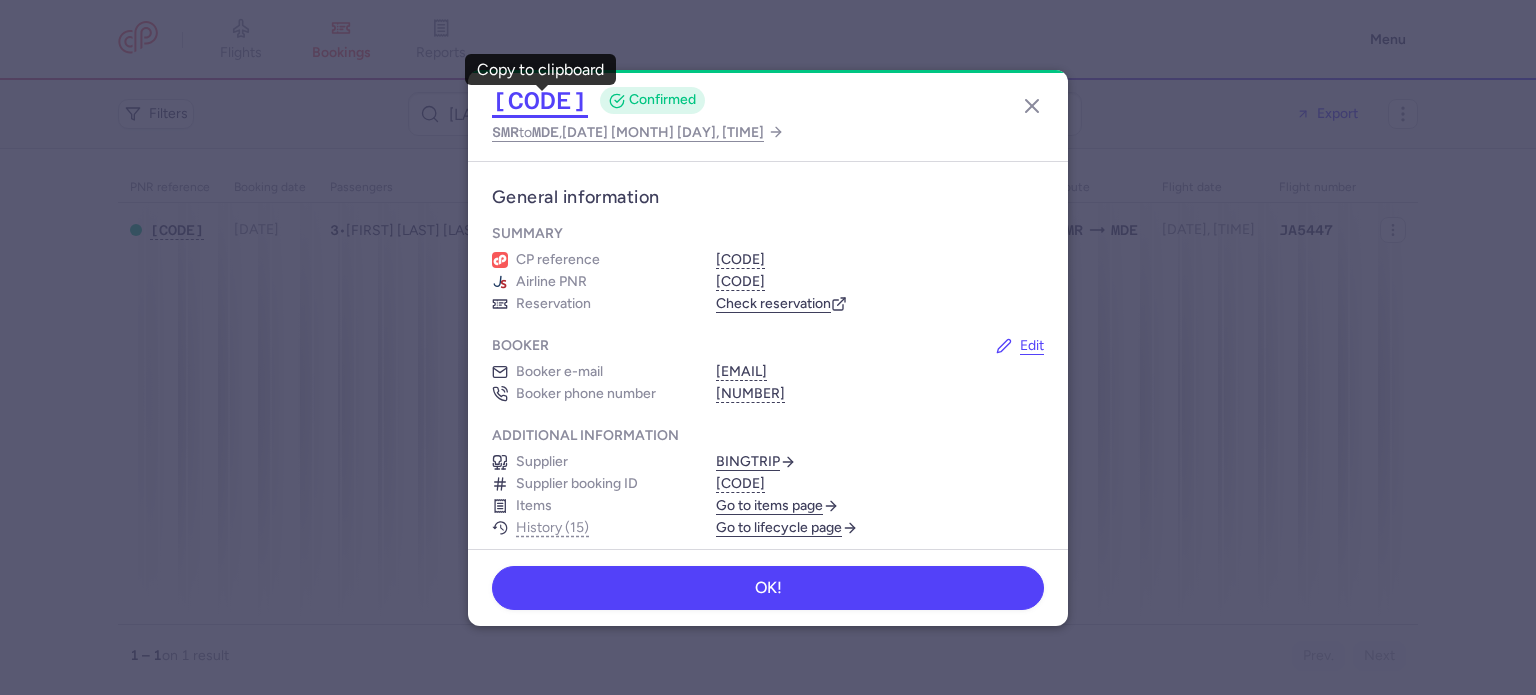 click on "CPEAAR" 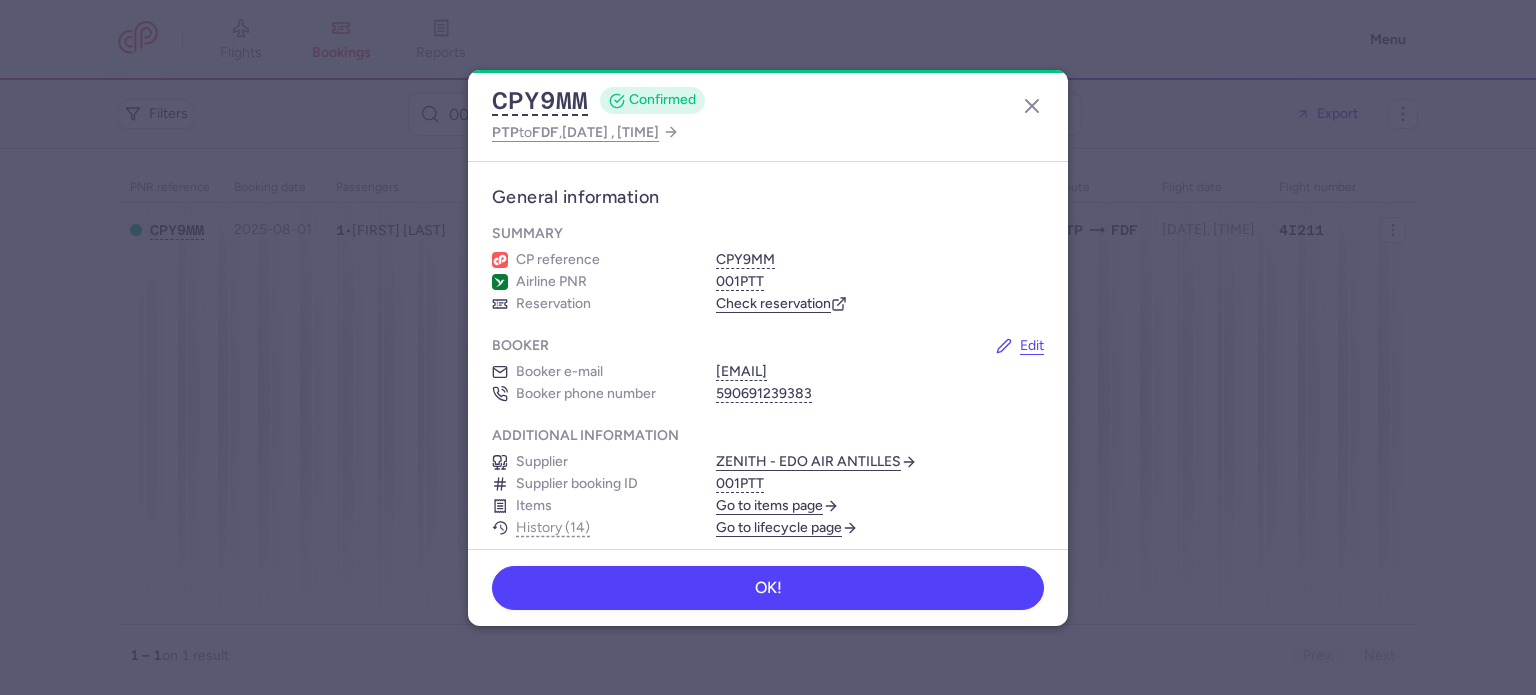 scroll, scrollTop: 0, scrollLeft: 0, axis: both 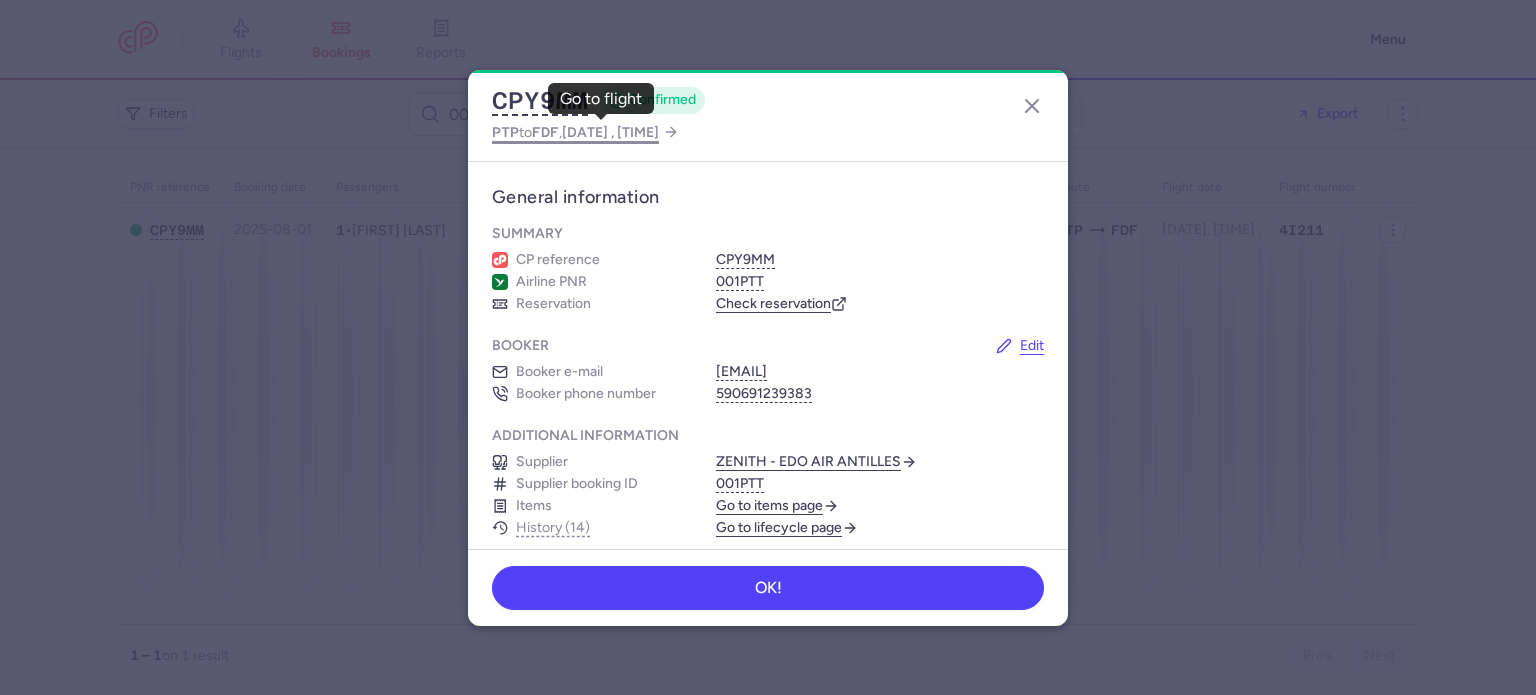 click on "PTP  to  FDF ,  2025 Aug 4, 13:00" at bounding box center [575, 132] 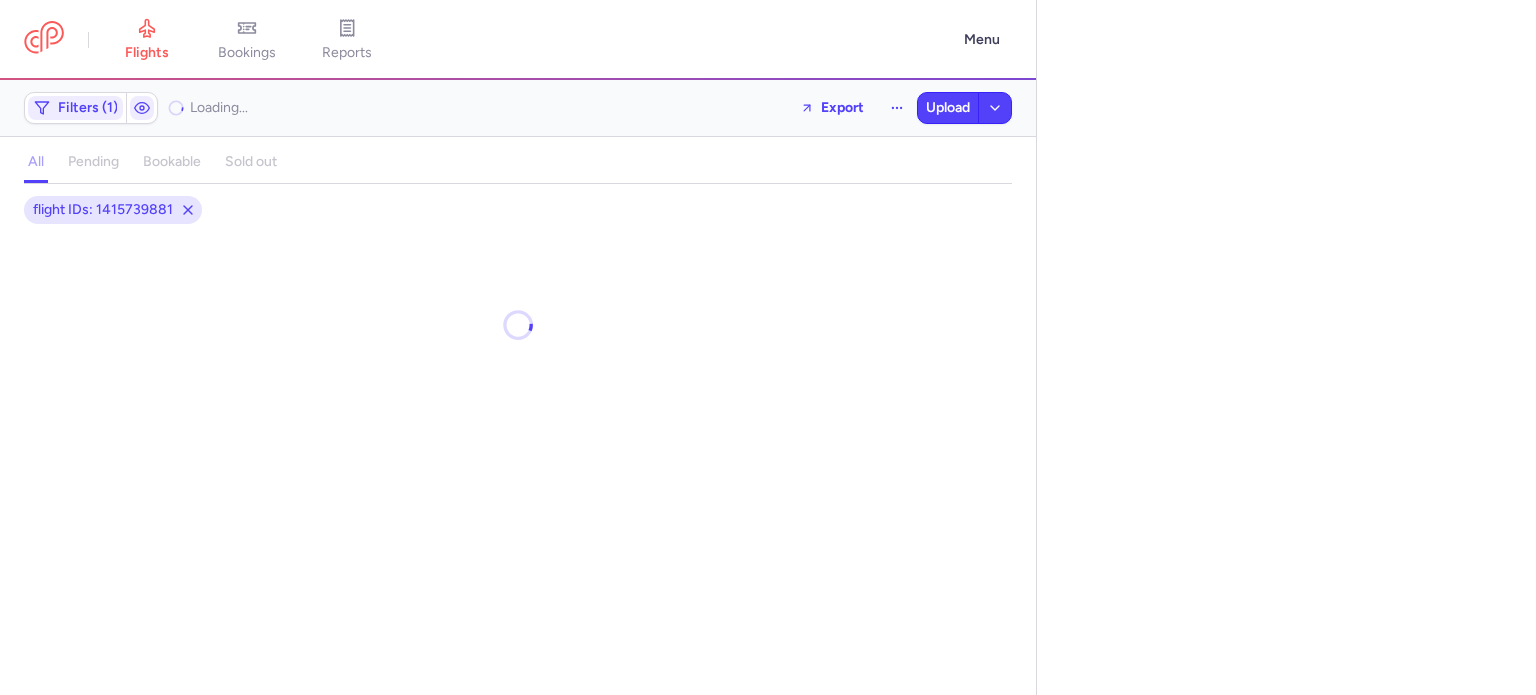 select on "hours" 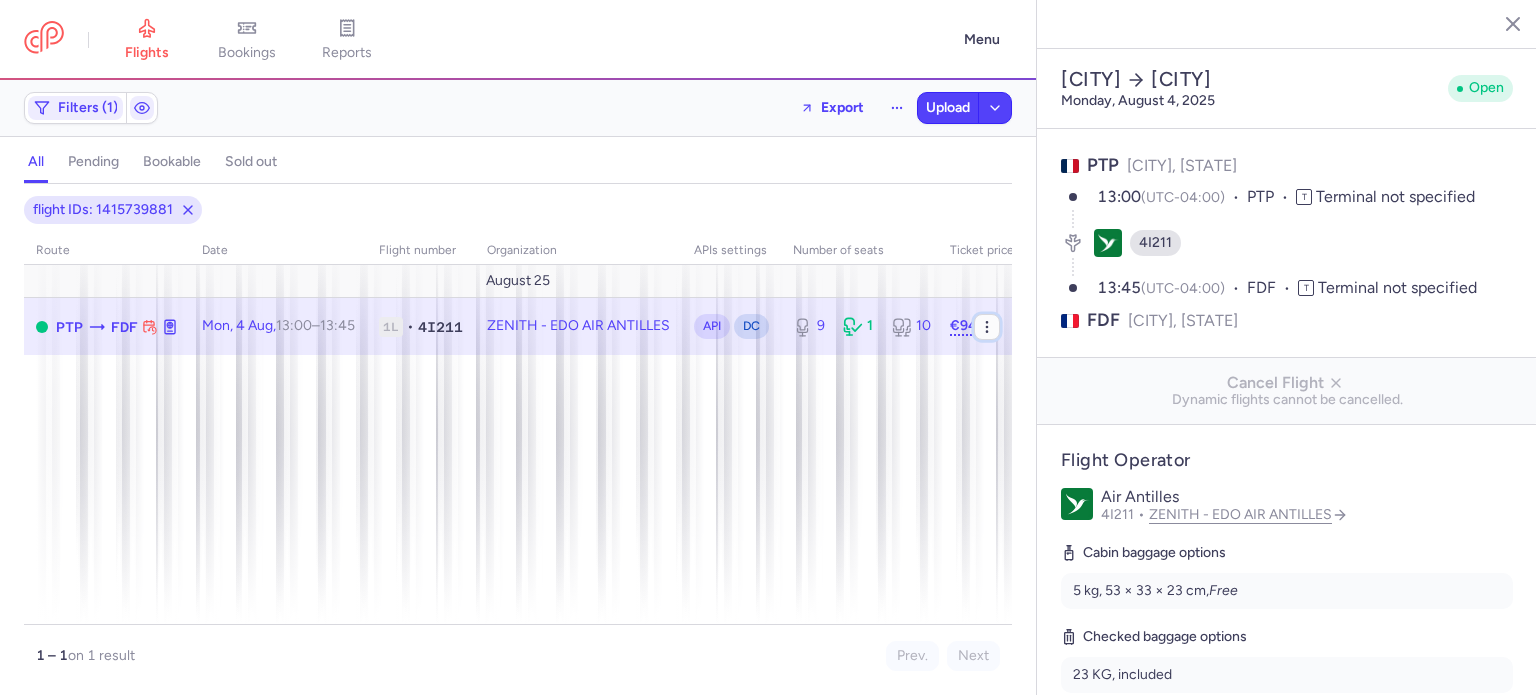 click 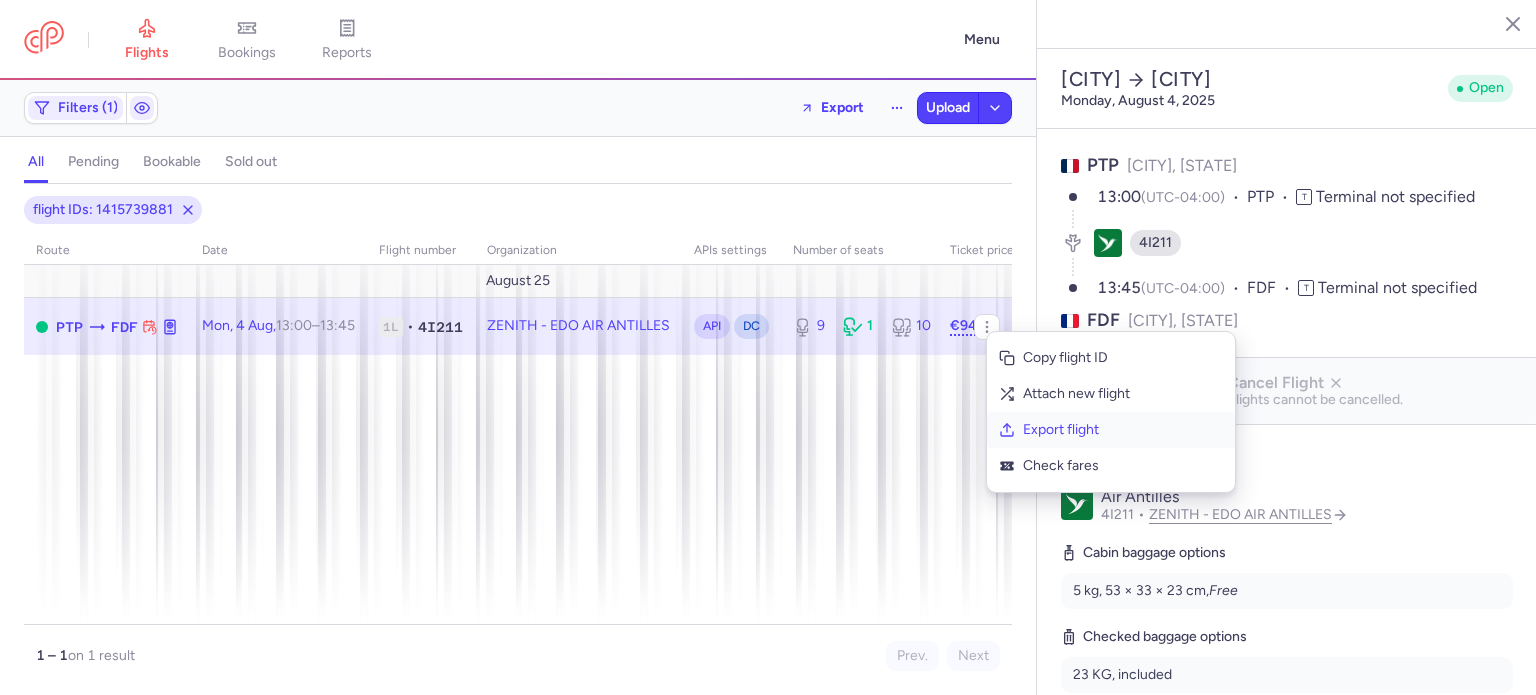 click on "Export flight" 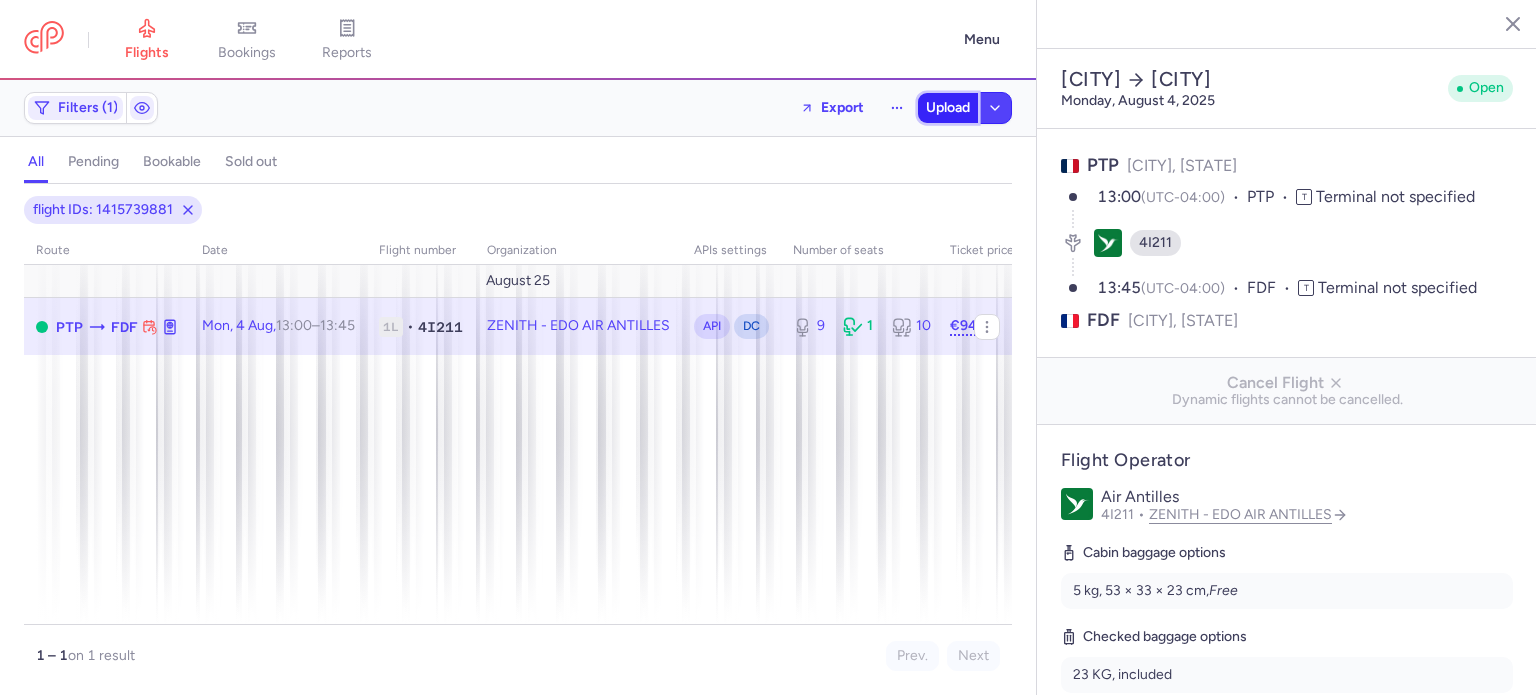 click on "Upload" at bounding box center (948, 108) 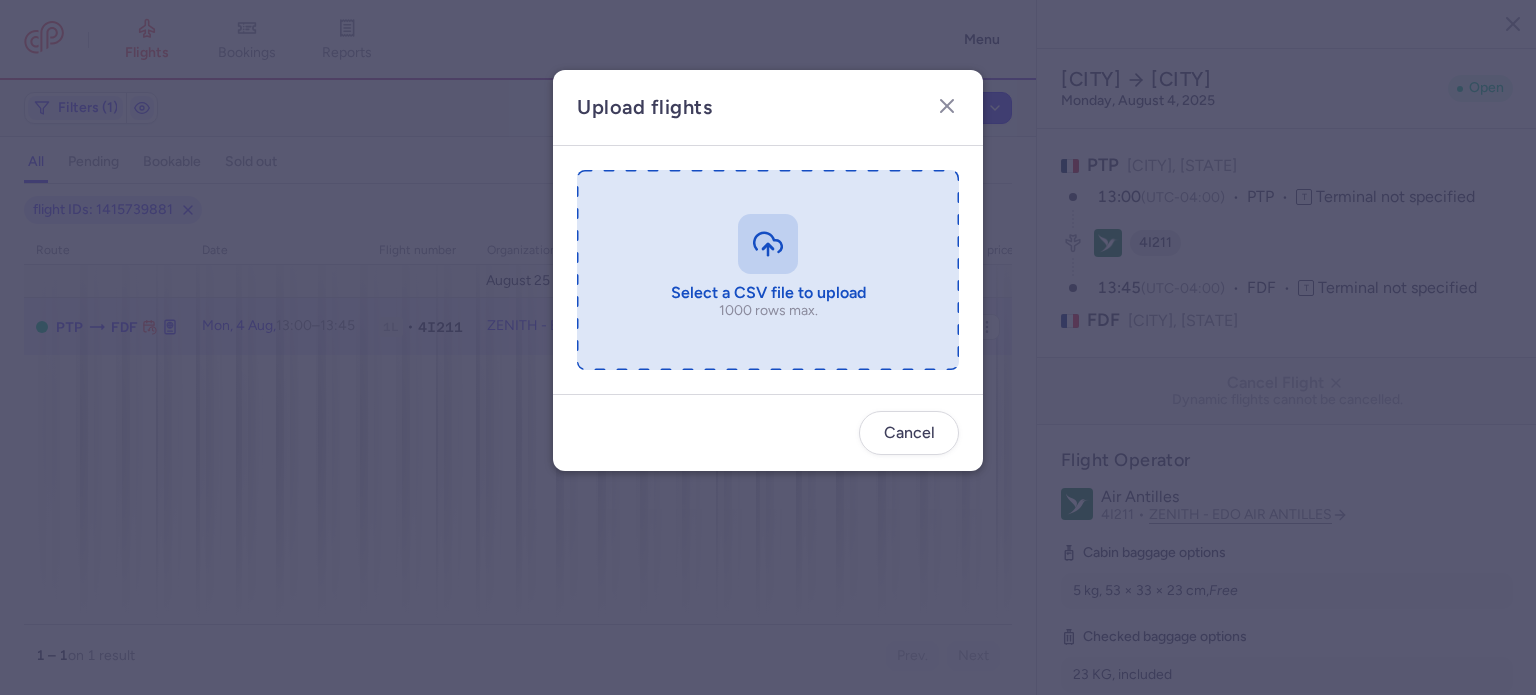 click at bounding box center (768, 270) 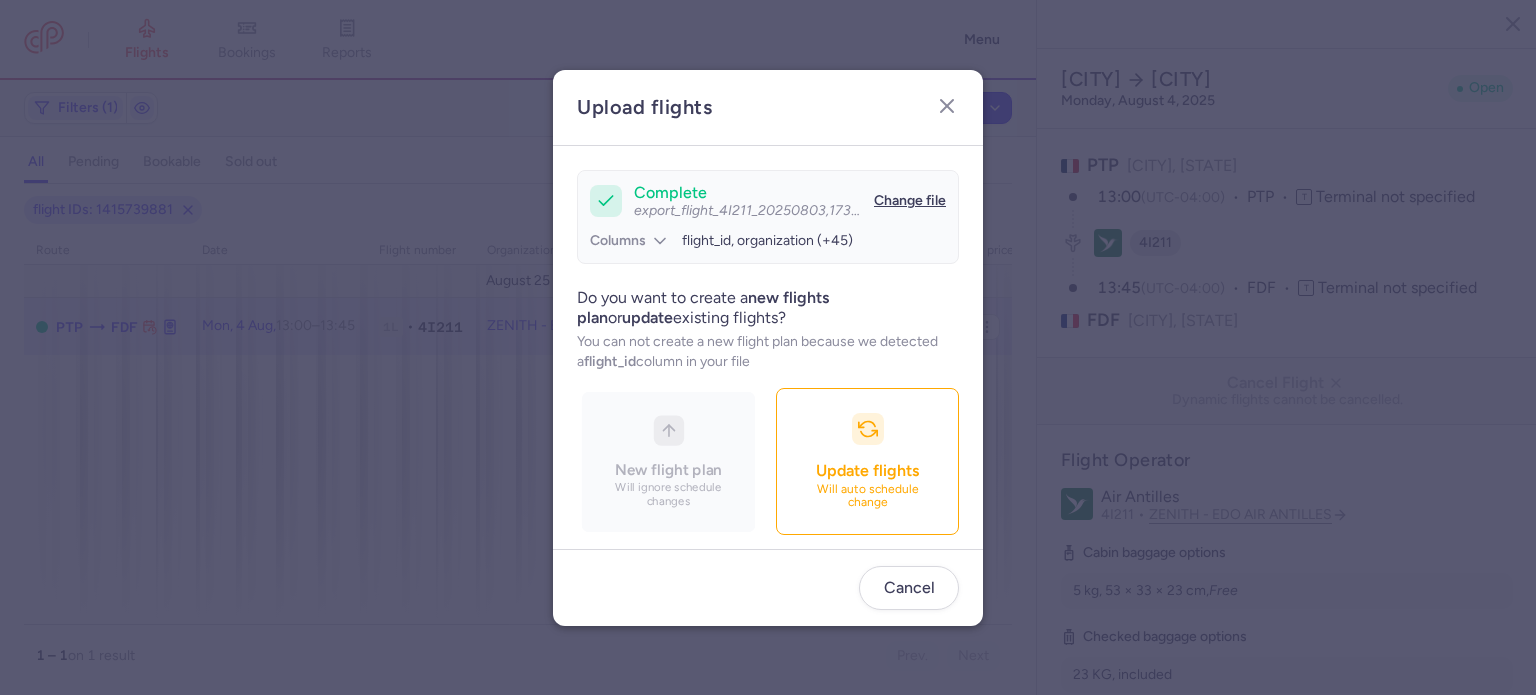 scroll, scrollTop: 172, scrollLeft: 0, axis: vertical 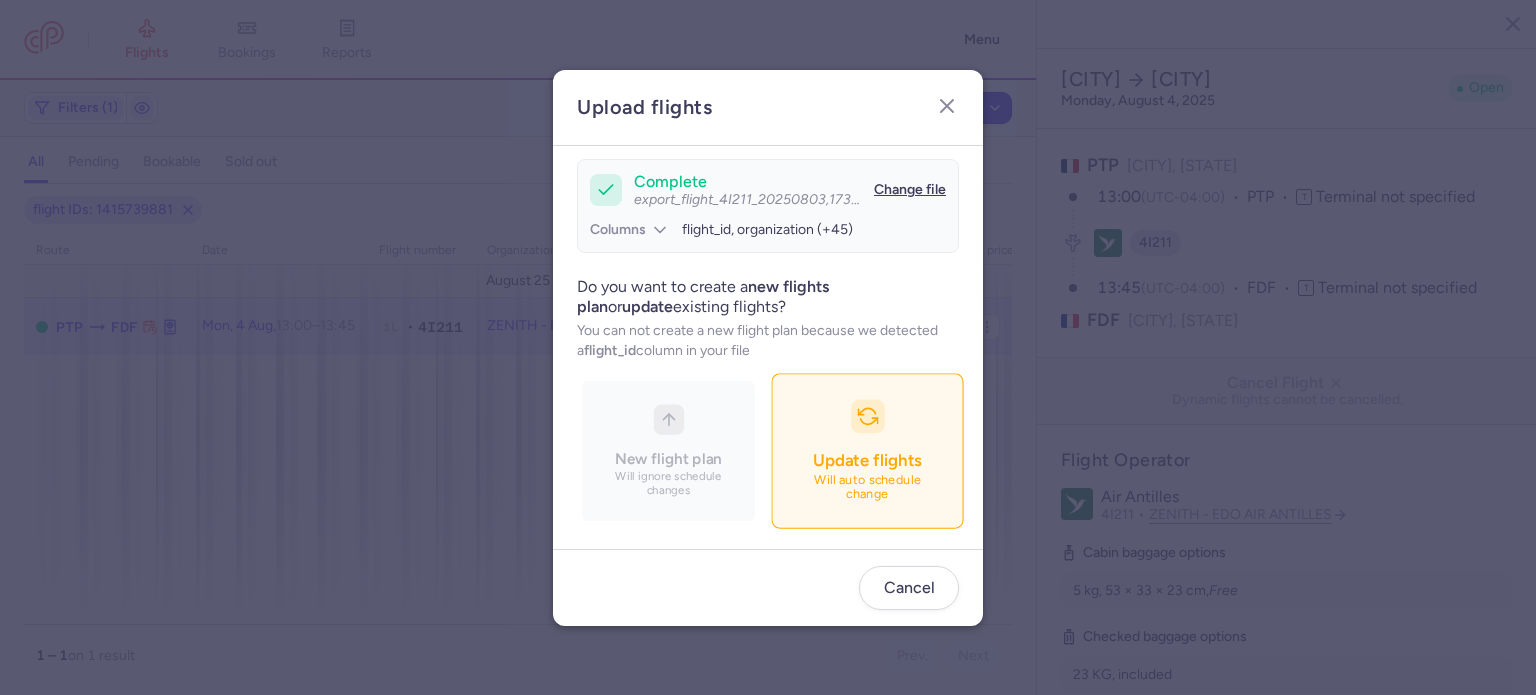 click at bounding box center [868, 416] 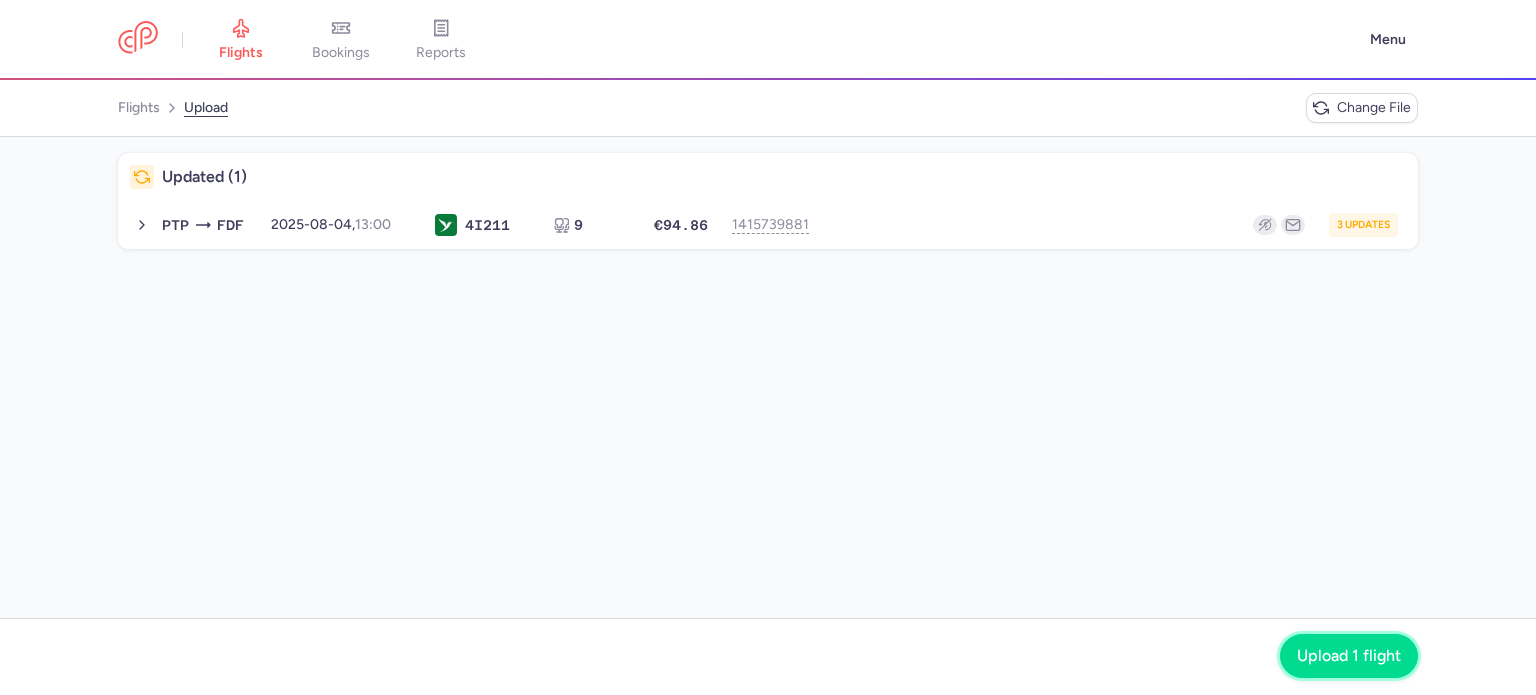 click on "Upload 1 flight" at bounding box center (1349, 656) 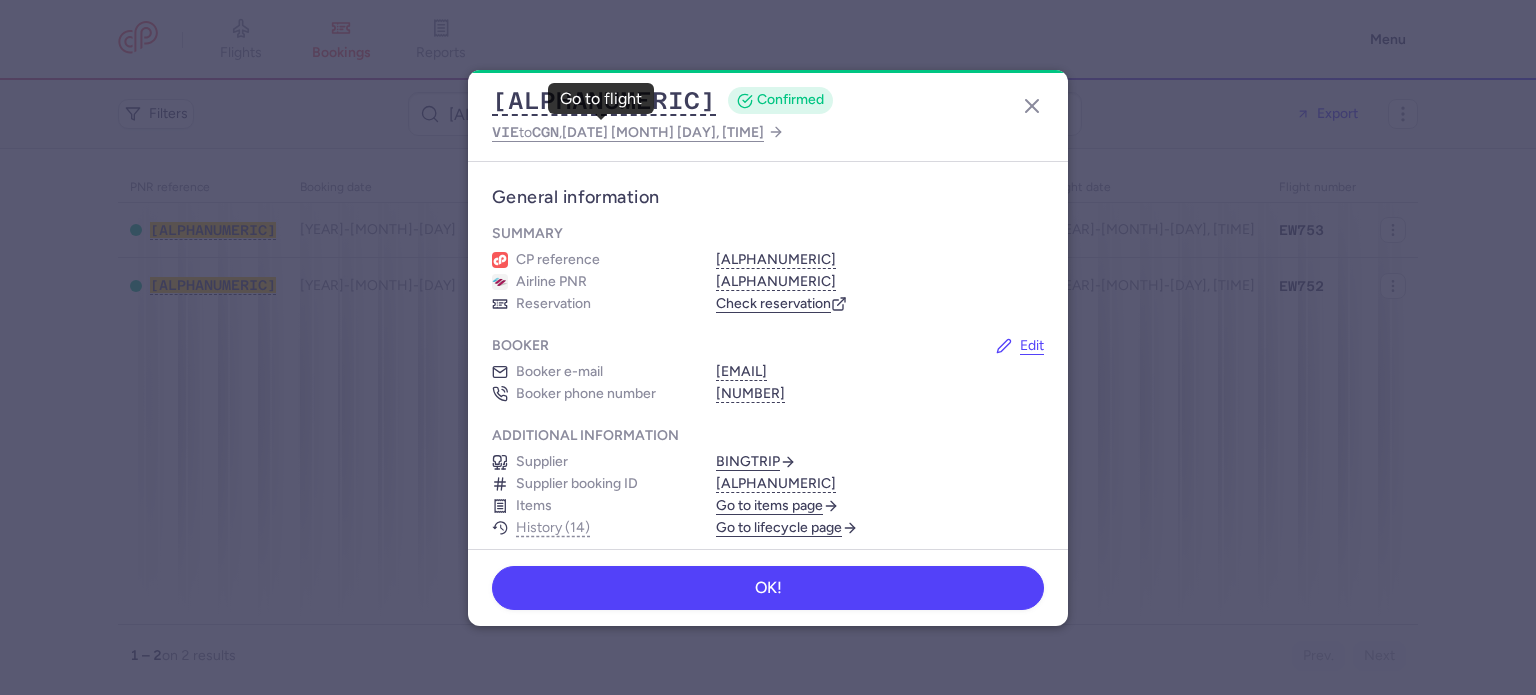 scroll, scrollTop: 0, scrollLeft: 0, axis: both 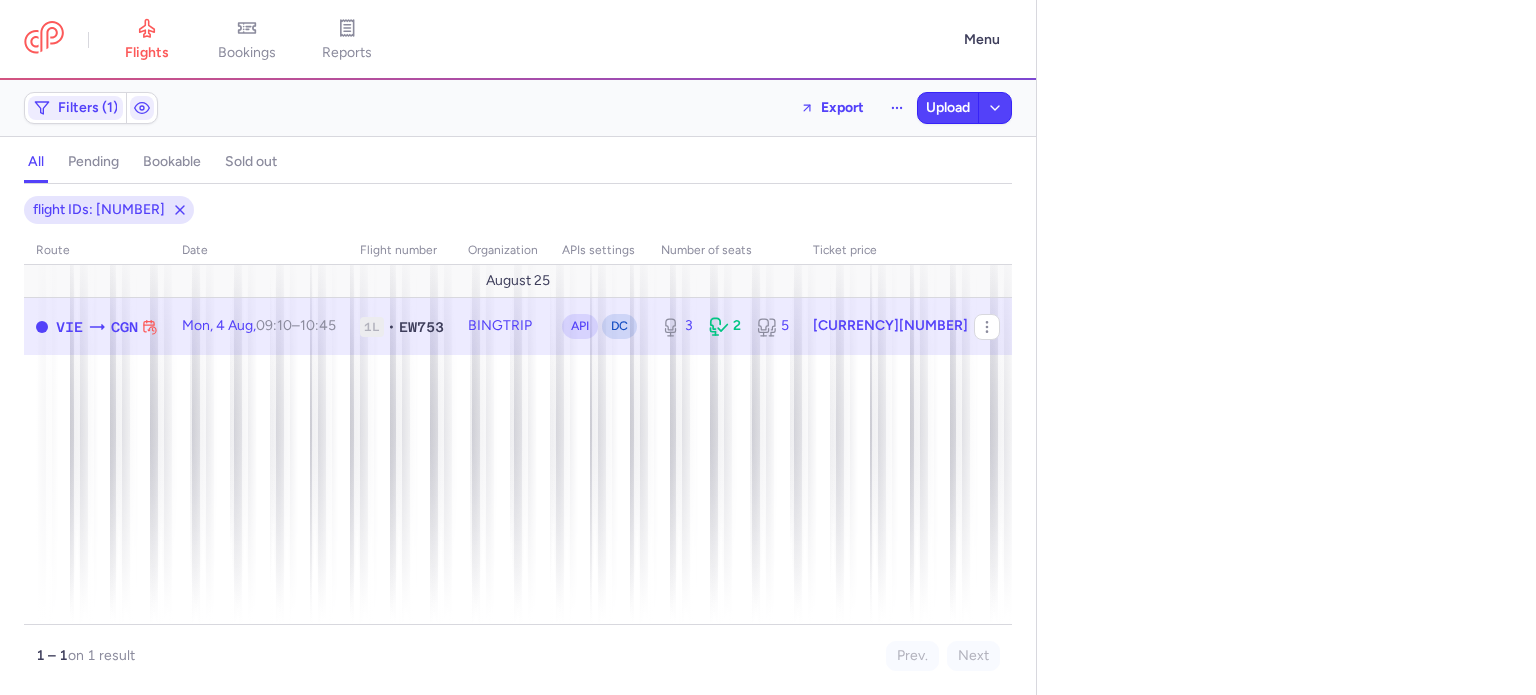 select on "days" 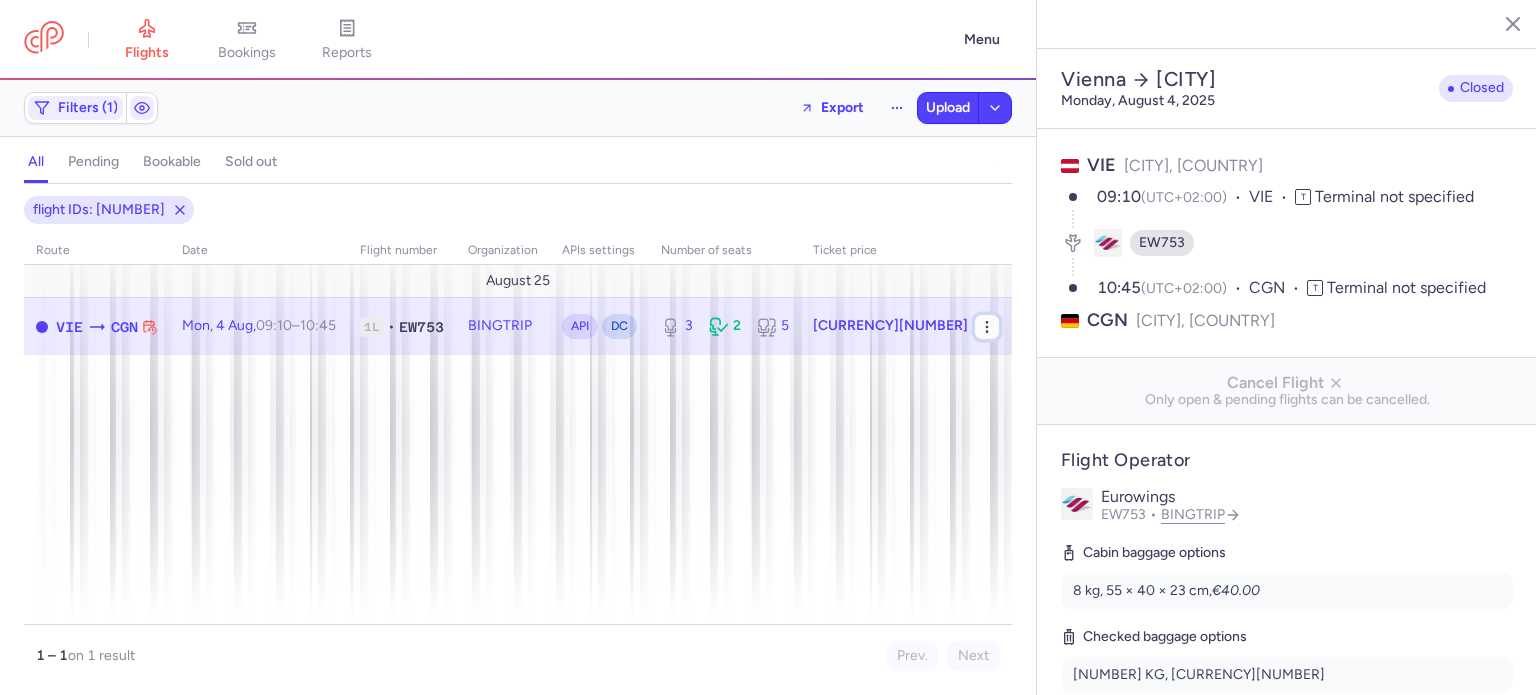 click 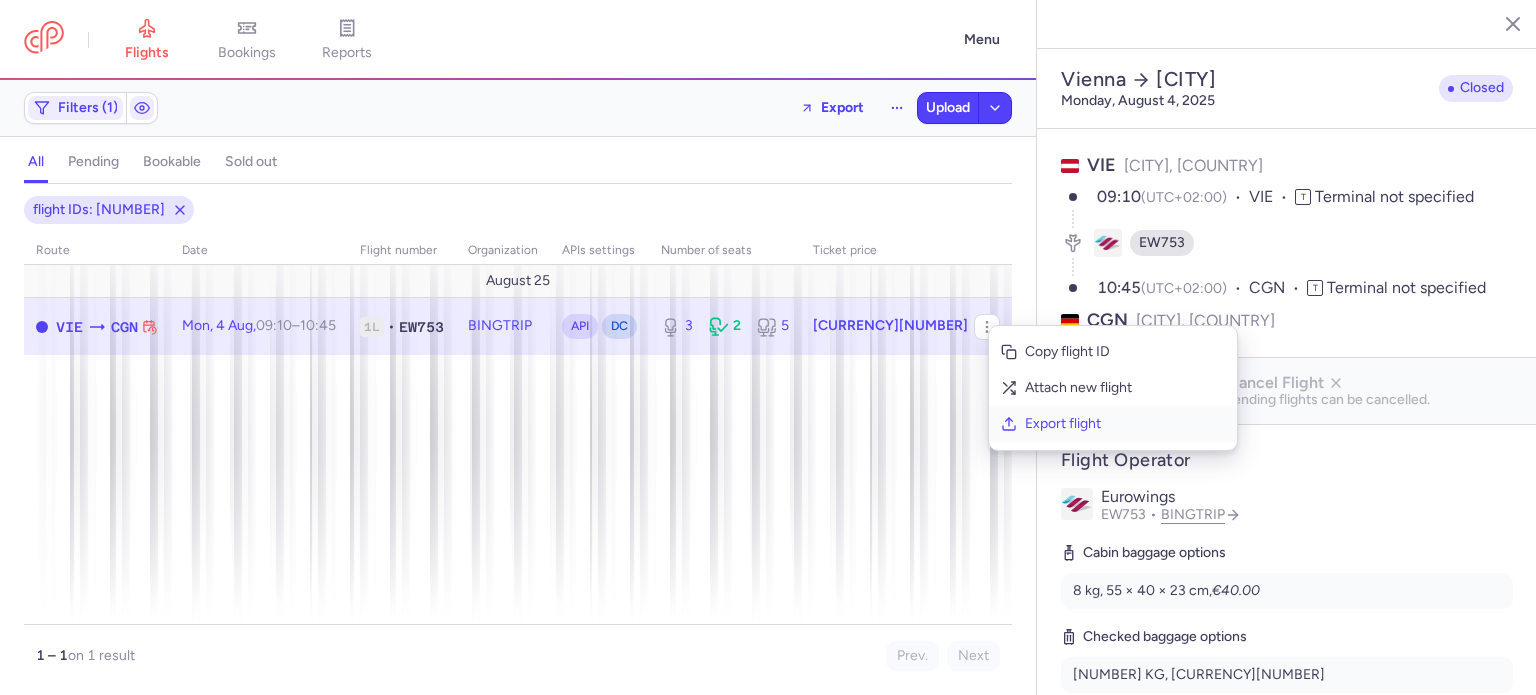 click on "Export flight" at bounding box center (1125, 424) 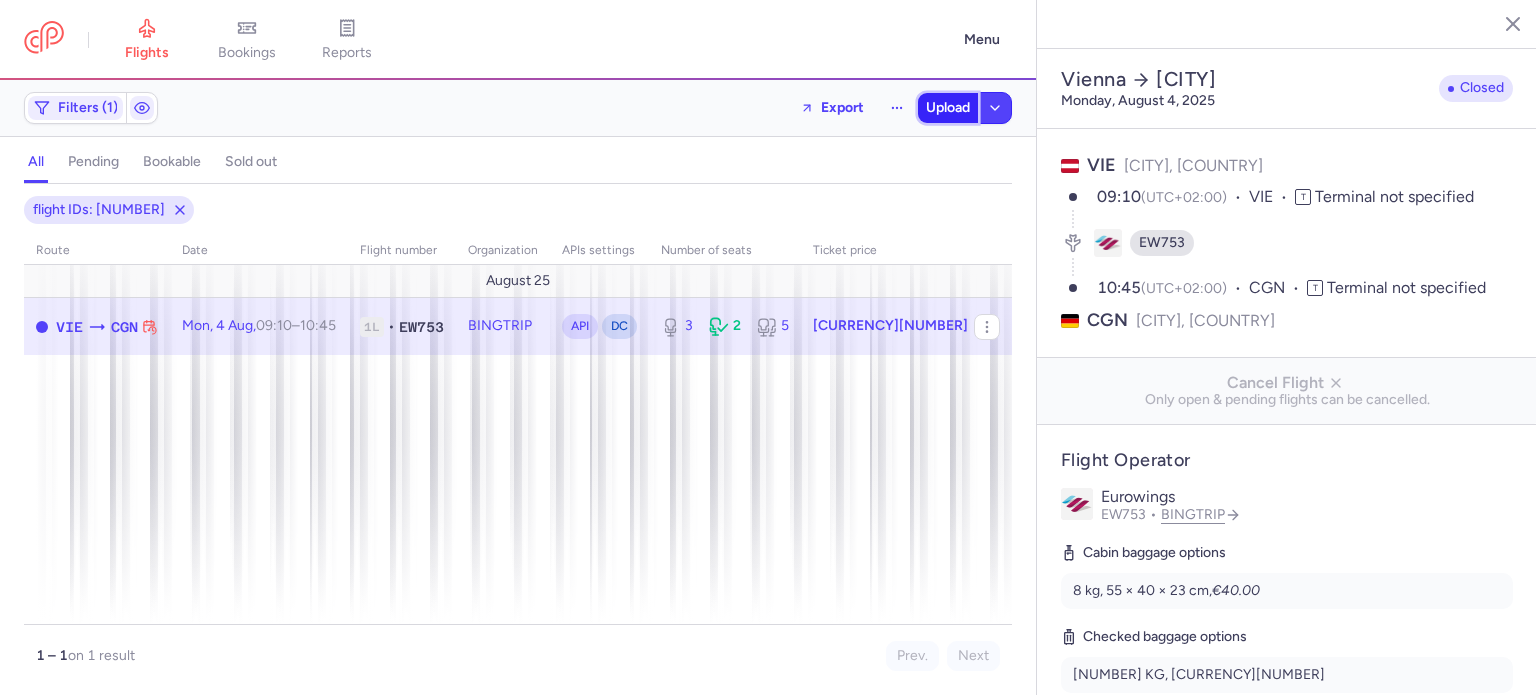 click on "Upload" at bounding box center [948, 108] 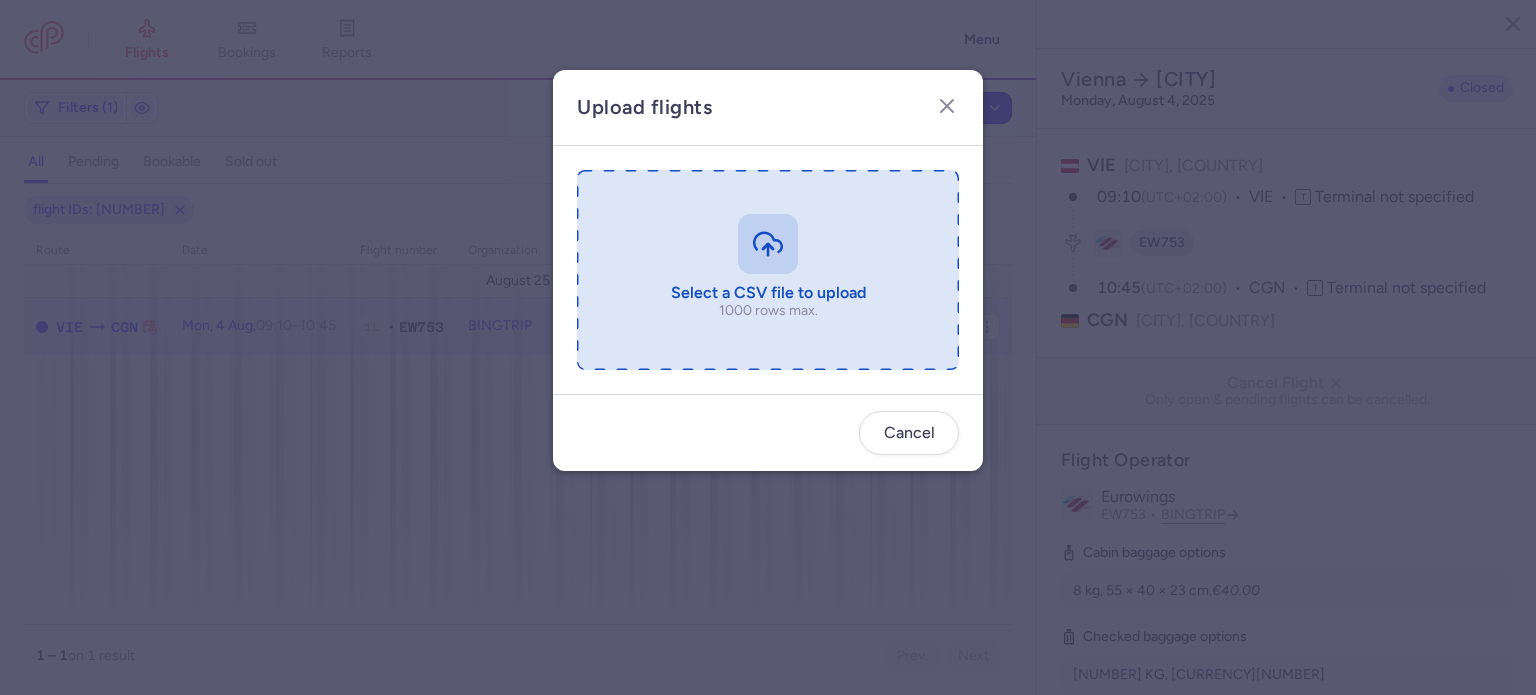 click at bounding box center (768, 270) 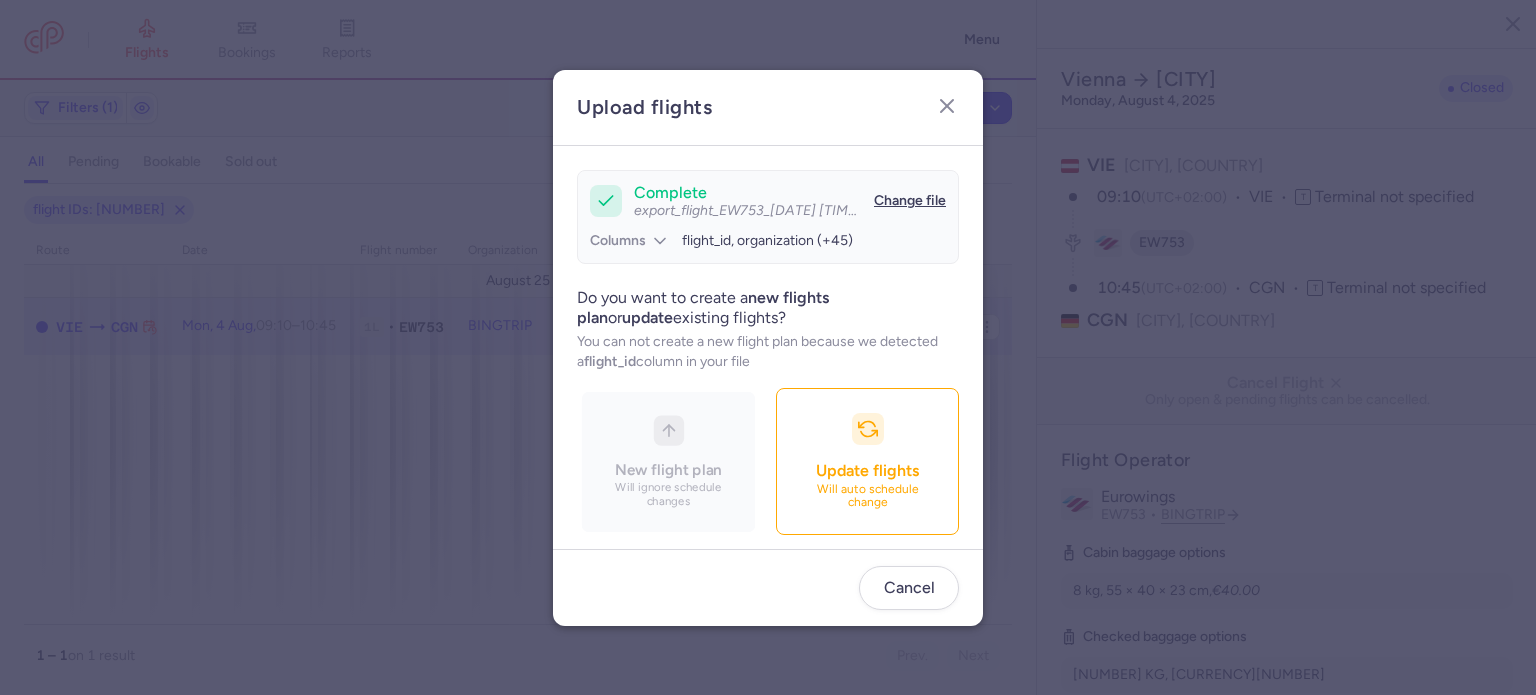 scroll, scrollTop: 172, scrollLeft: 0, axis: vertical 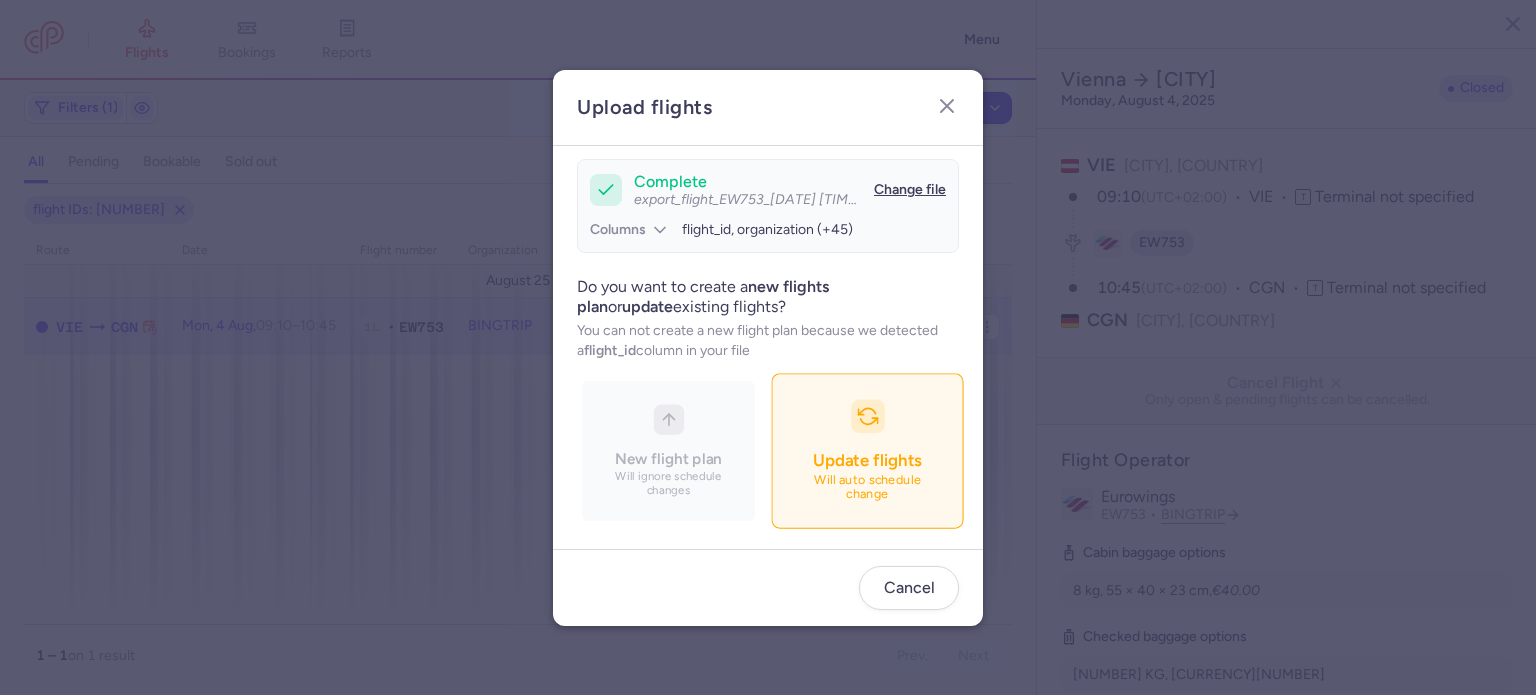 click on "Update flights" at bounding box center [867, 460] 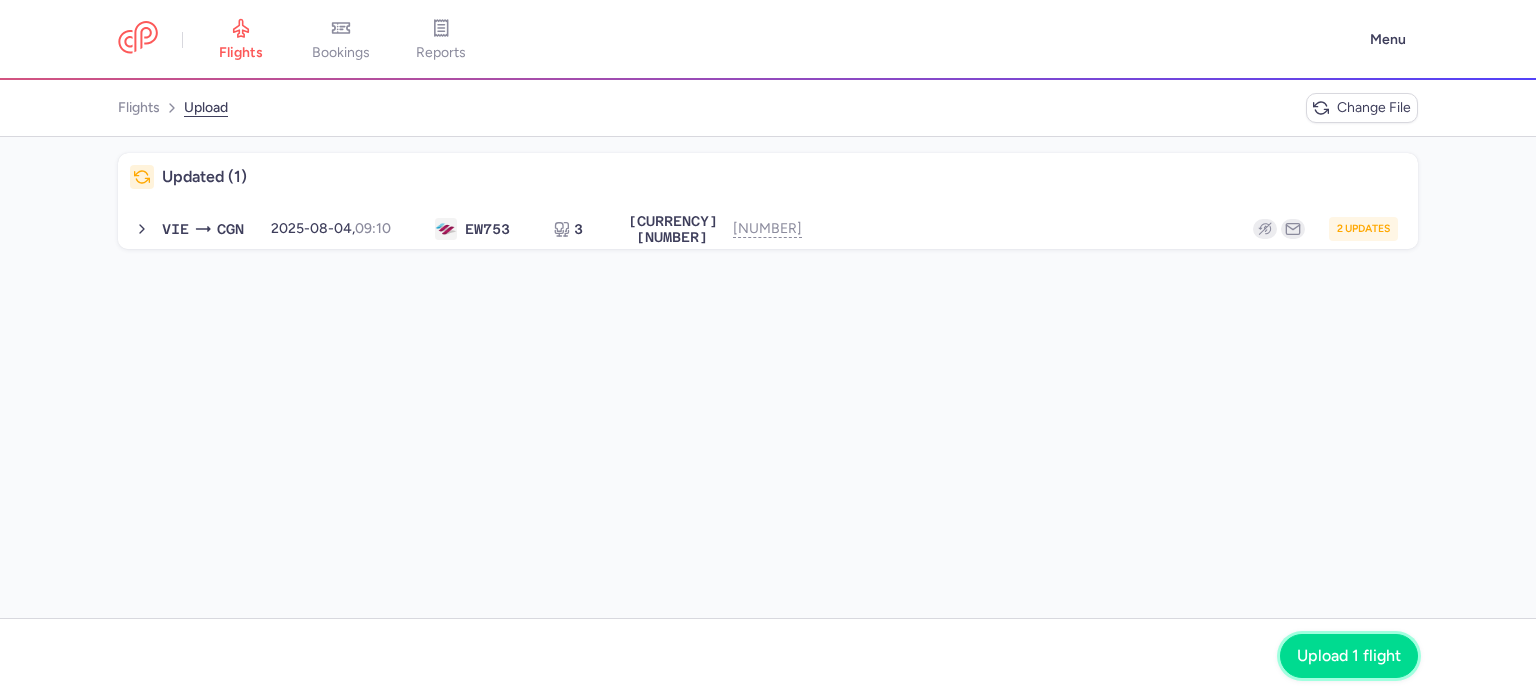 click on "Upload 1 flight" 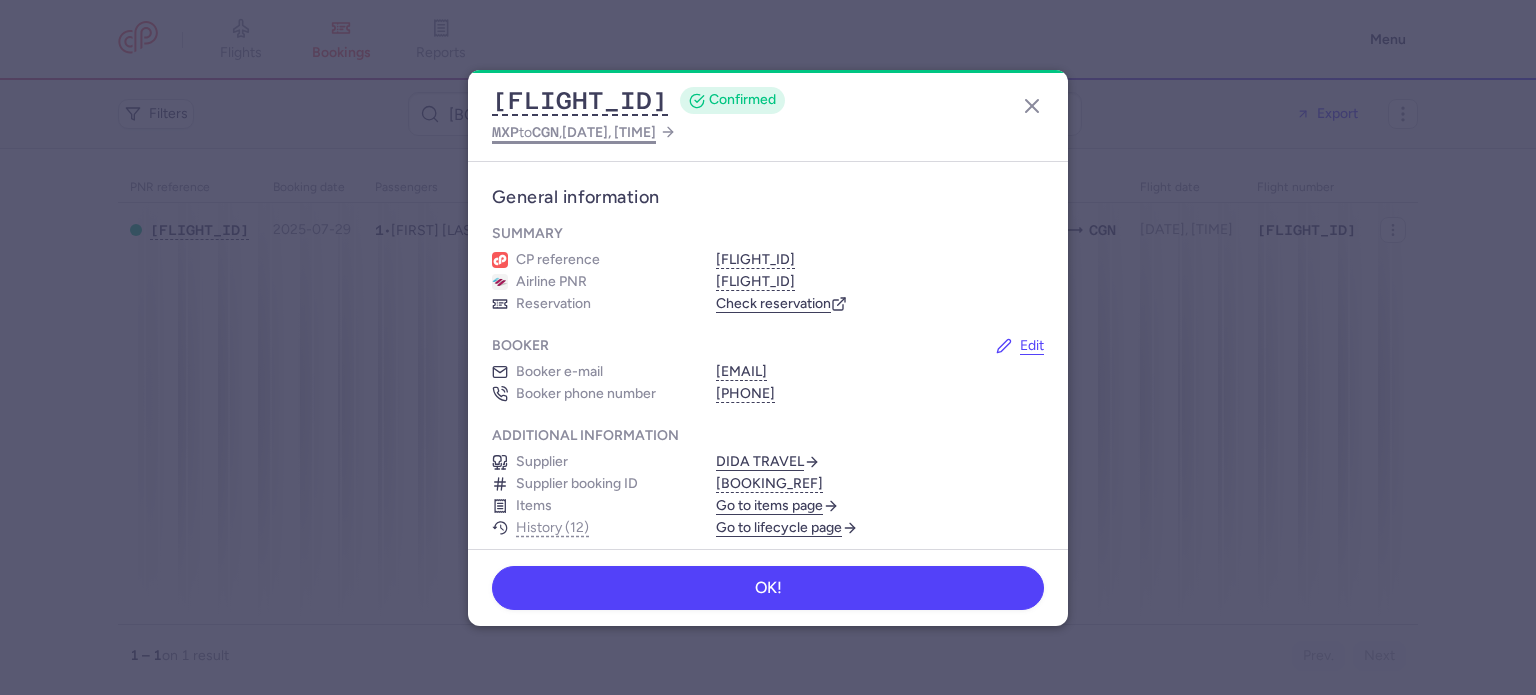 scroll, scrollTop: 0, scrollLeft: 0, axis: both 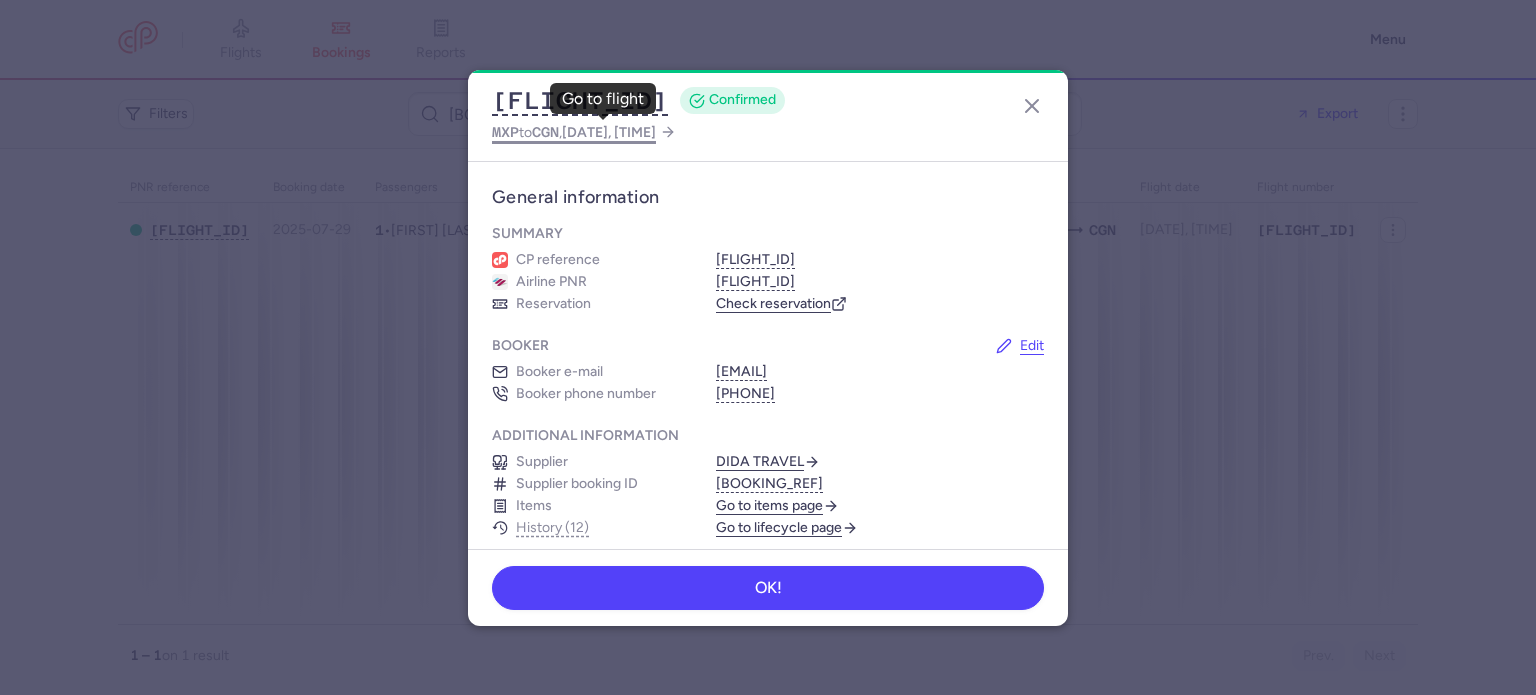 click on "CGN" at bounding box center [545, 132] 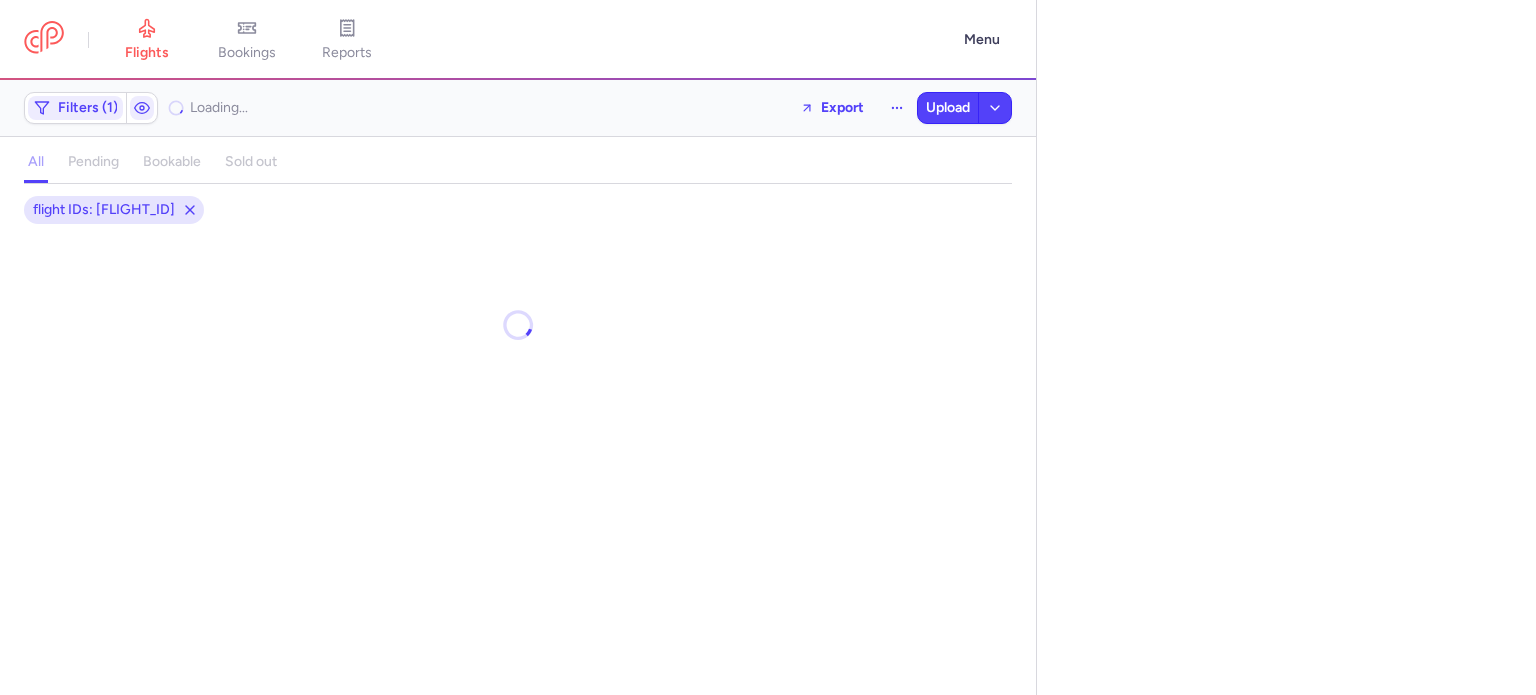 select on "days" 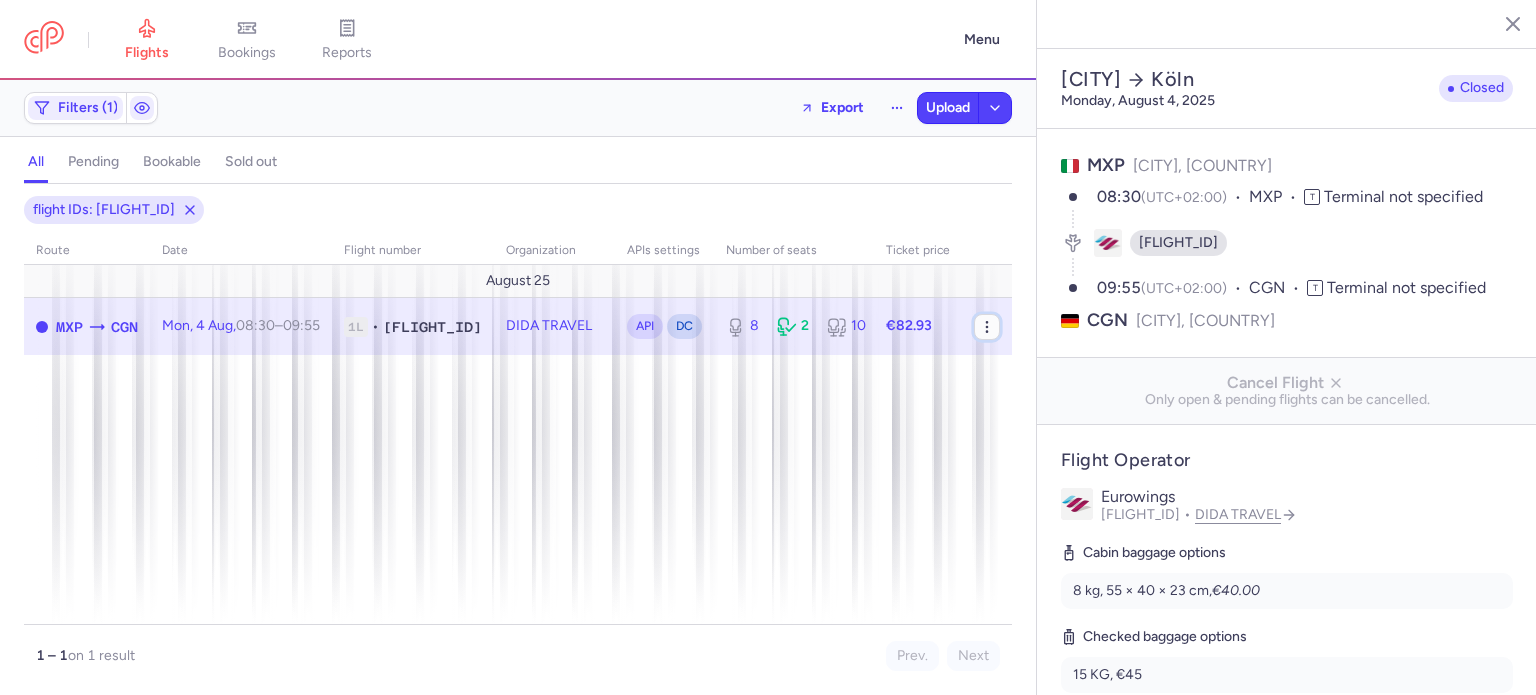 click 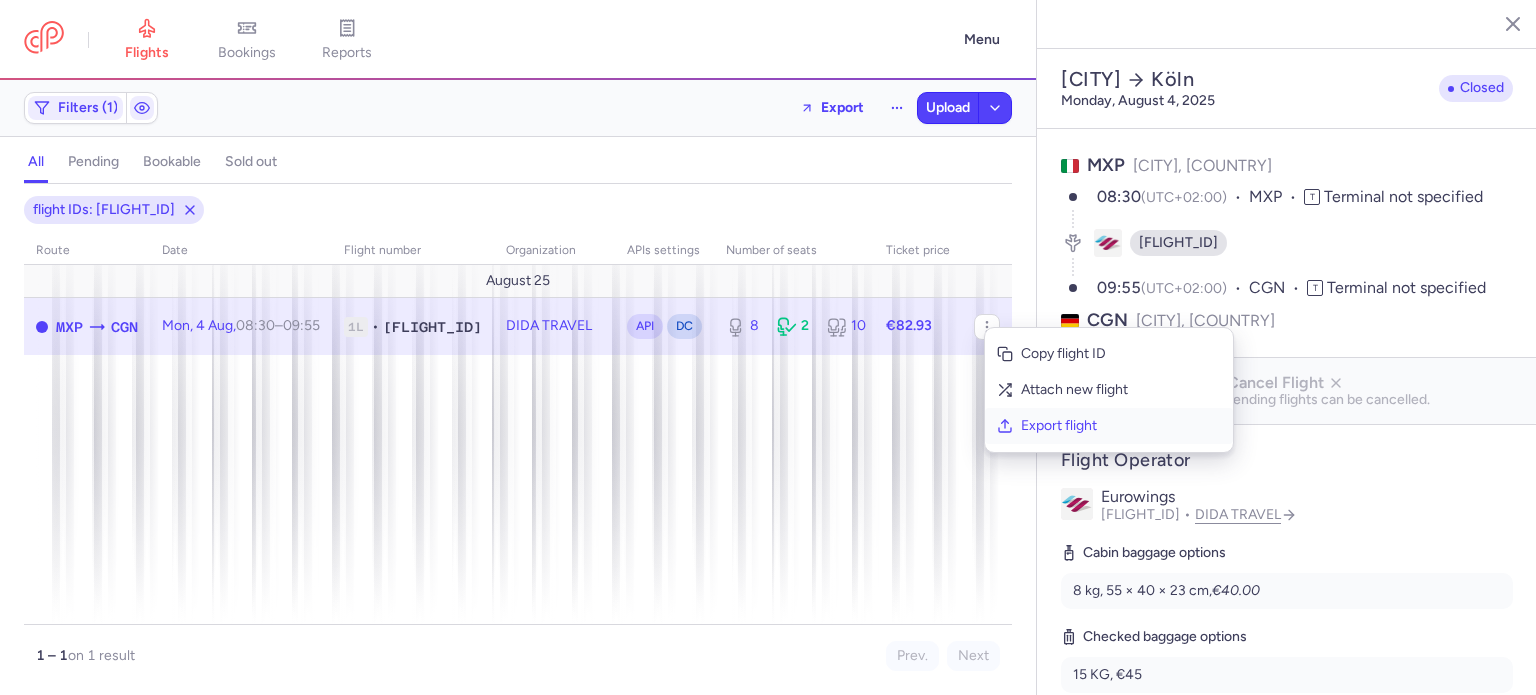 click on "Export flight" 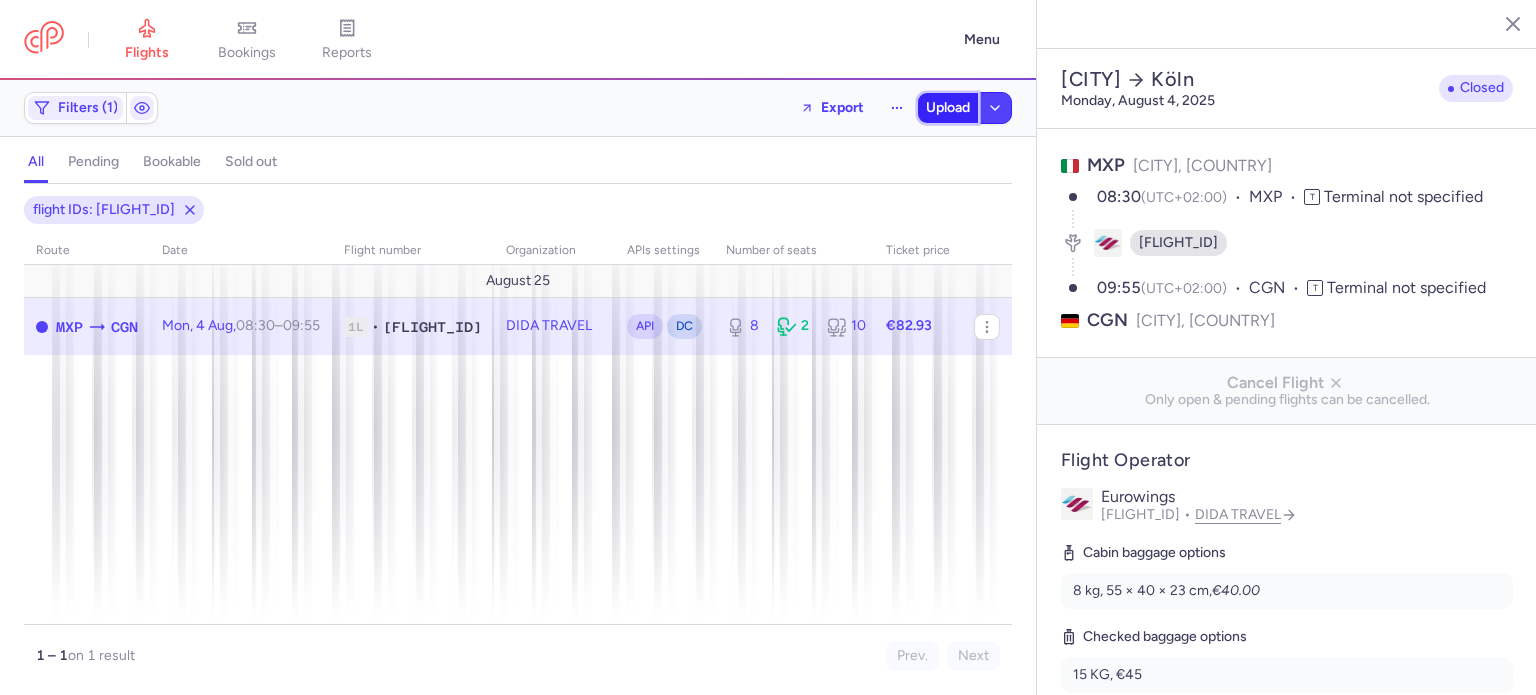 click on "Upload" at bounding box center (948, 108) 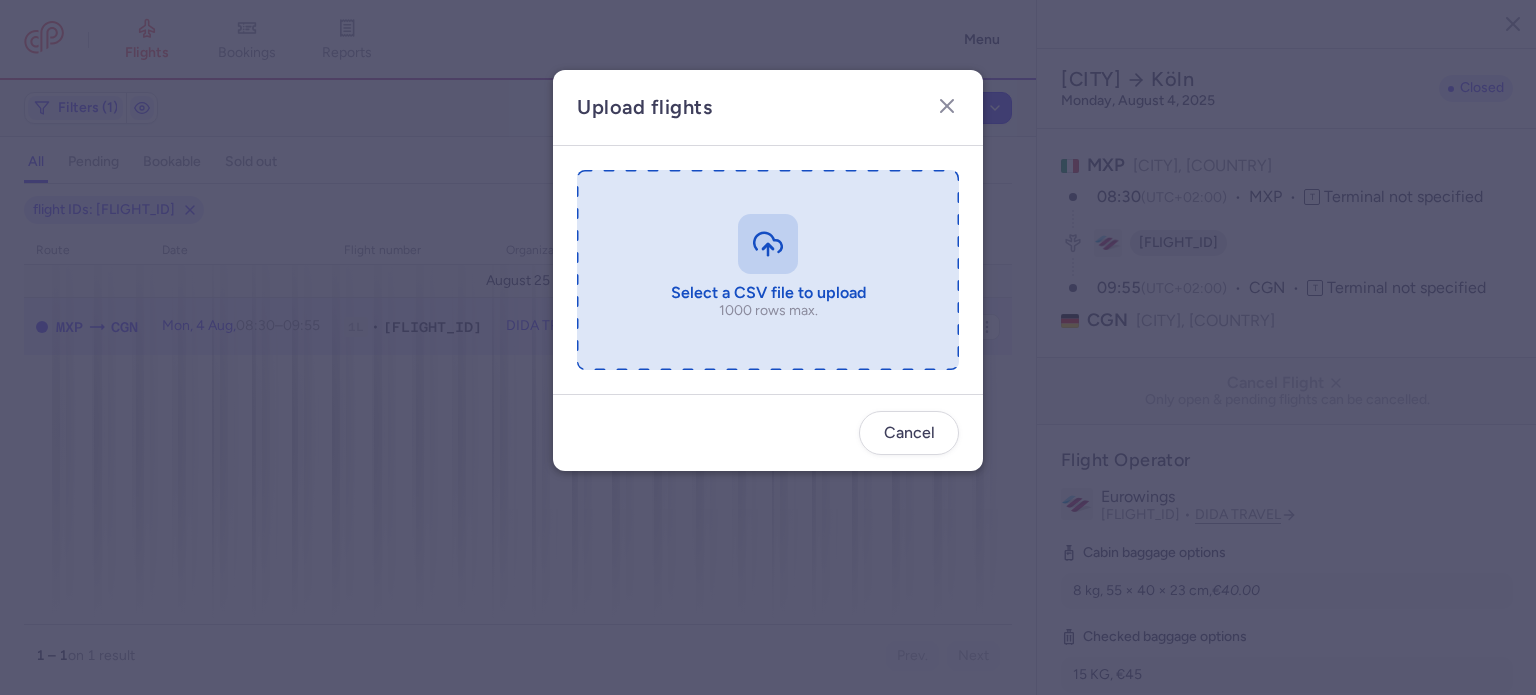 click at bounding box center (768, 270) 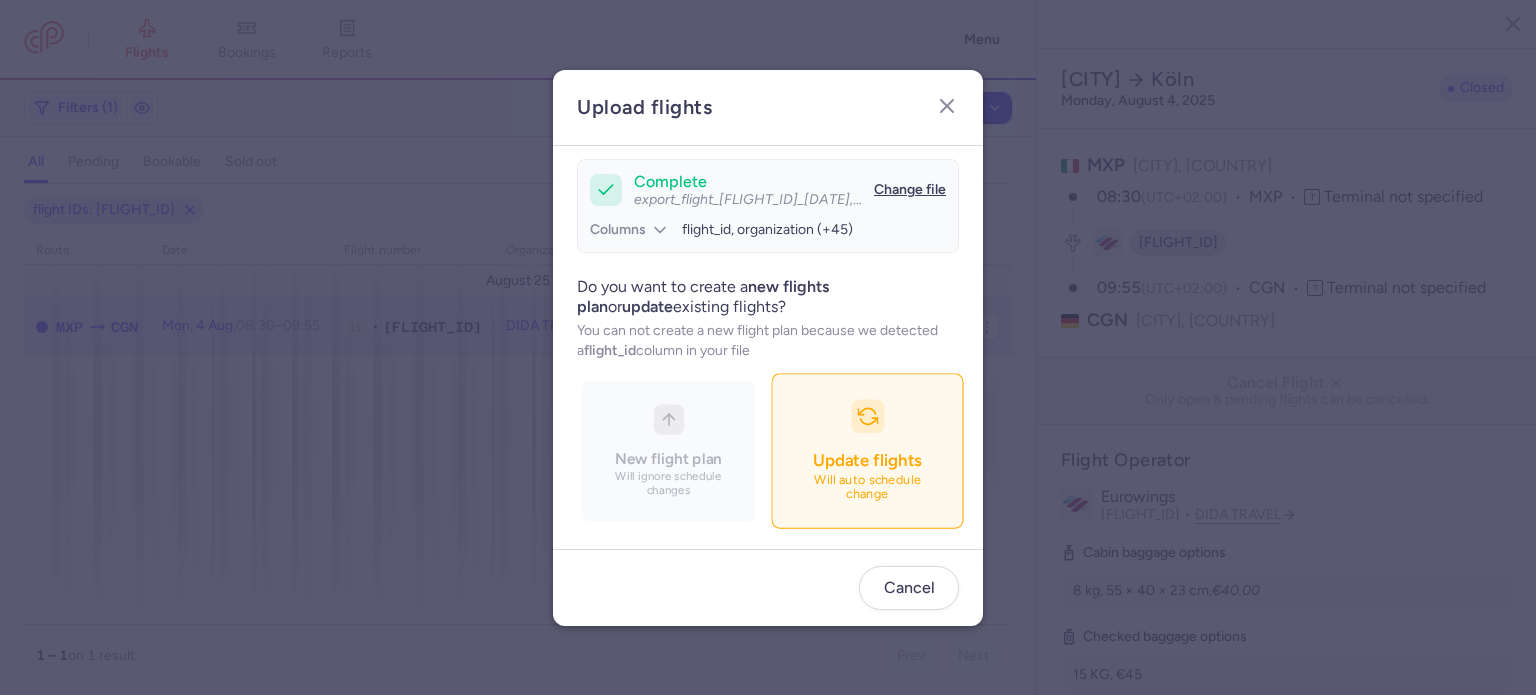 scroll, scrollTop: 172, scrollLeft: 0, axis: vertical 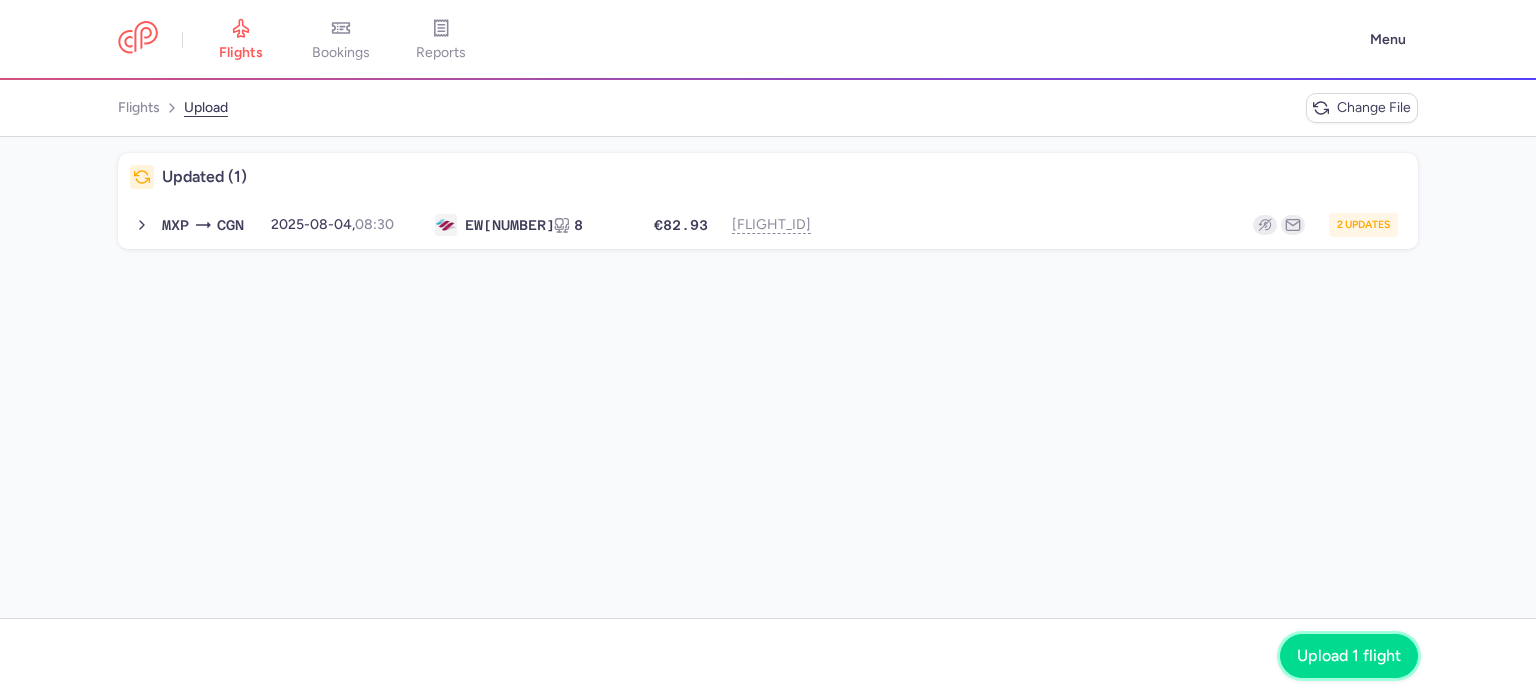 click on "Upload 1 flight" at bounding box center [1349, 656] 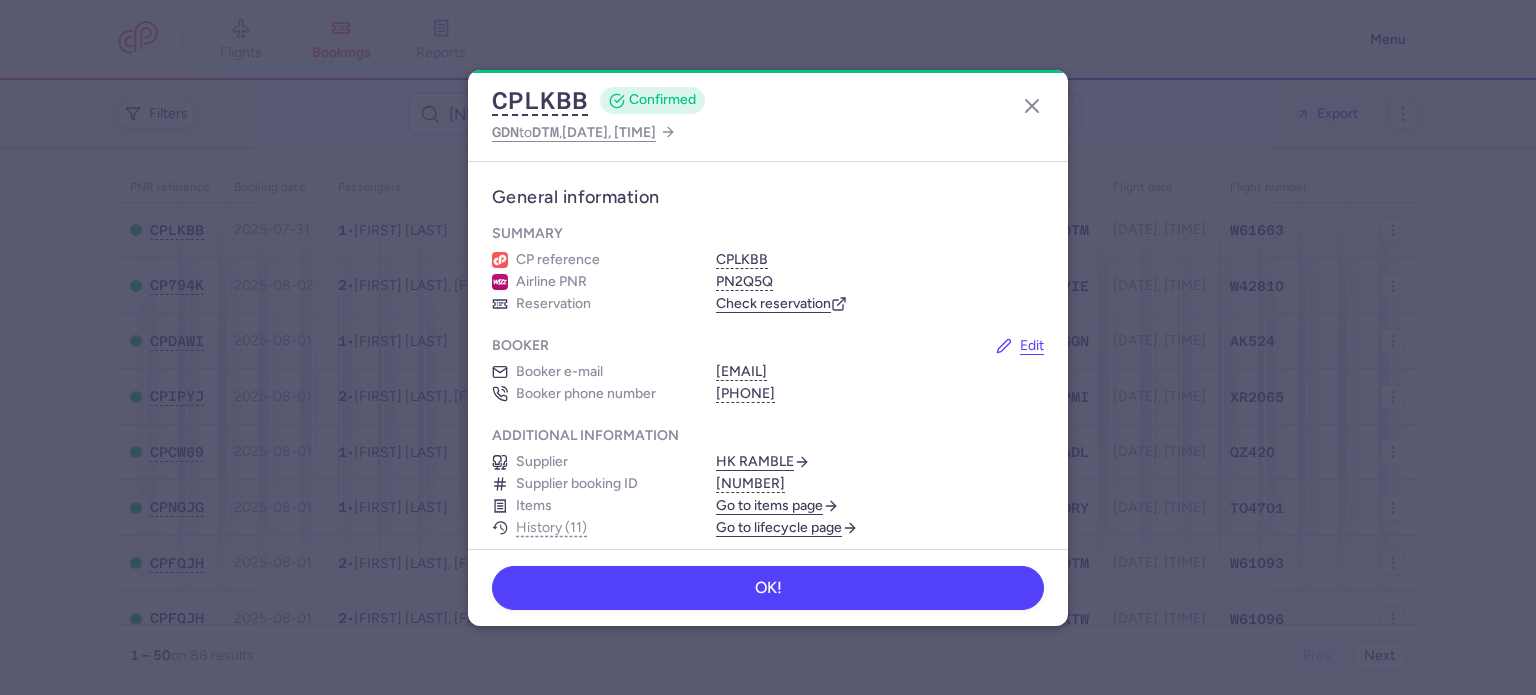 scroll, scrollTop: 0, scrollLeft: 0, axis: both 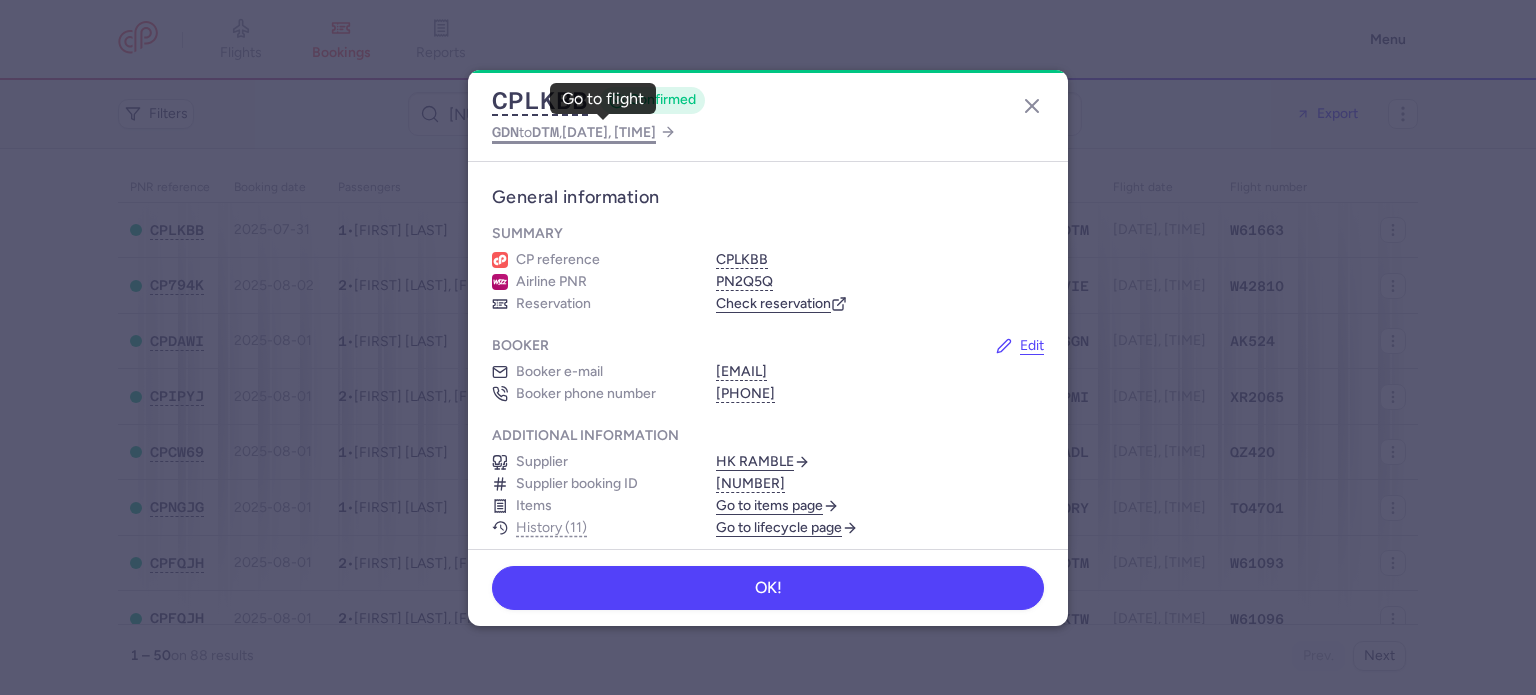 click on "GDN  to  DTM ,  [DATE], [TIME]" at bounding box center [574, 132] 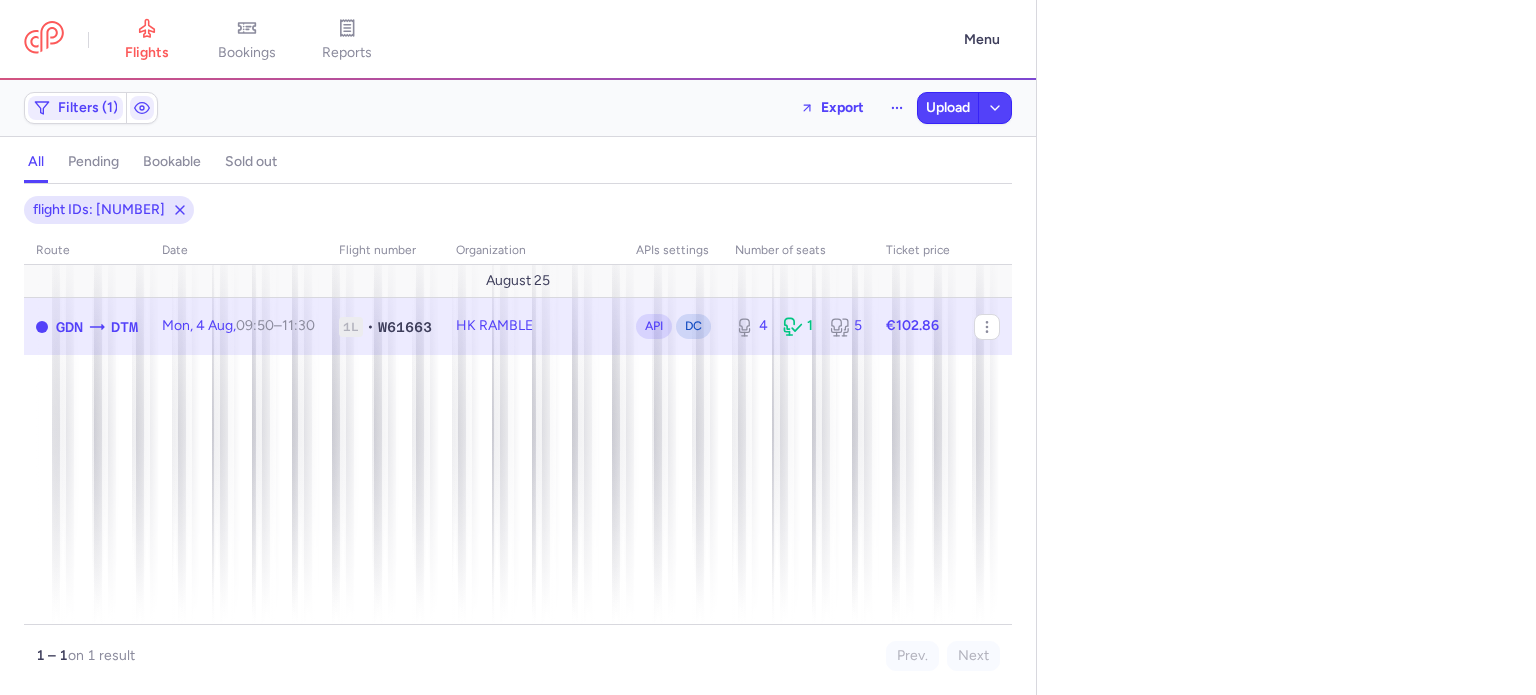 select on "days" 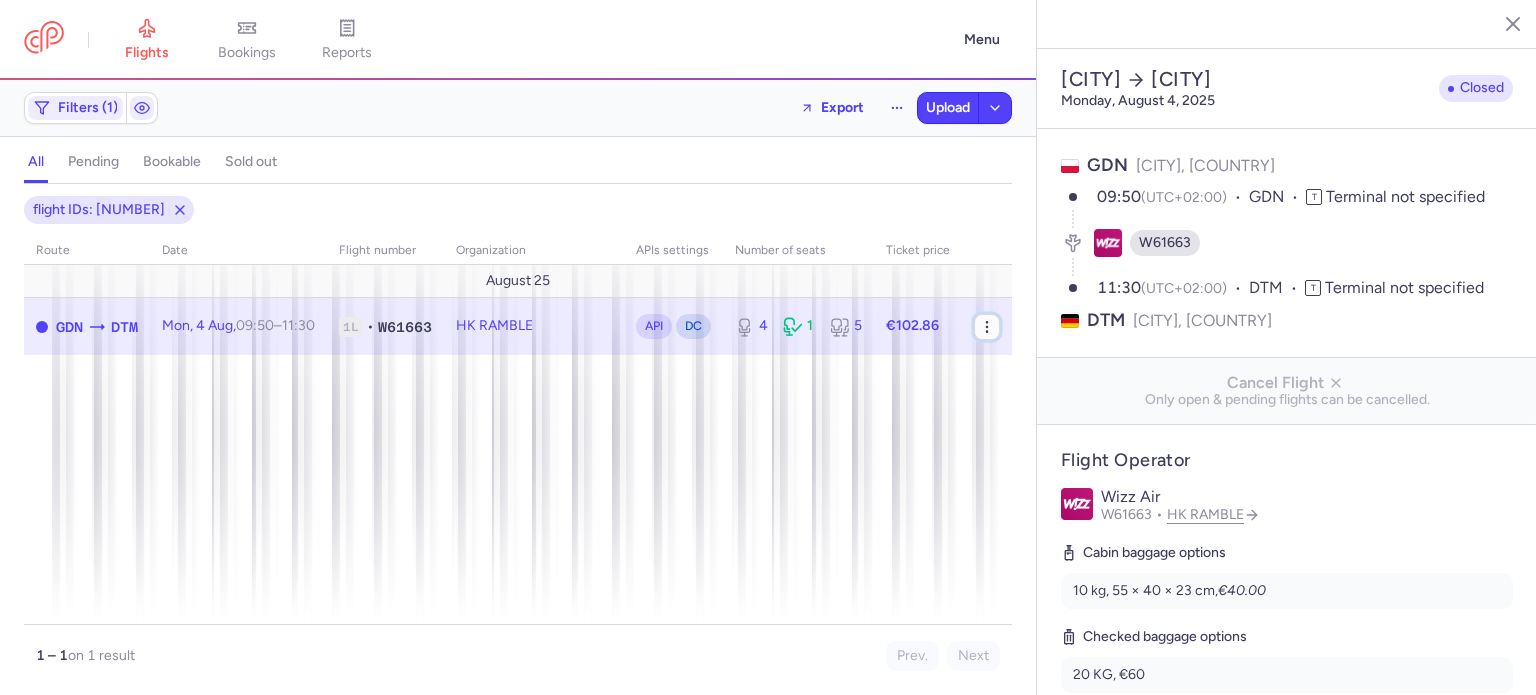 click 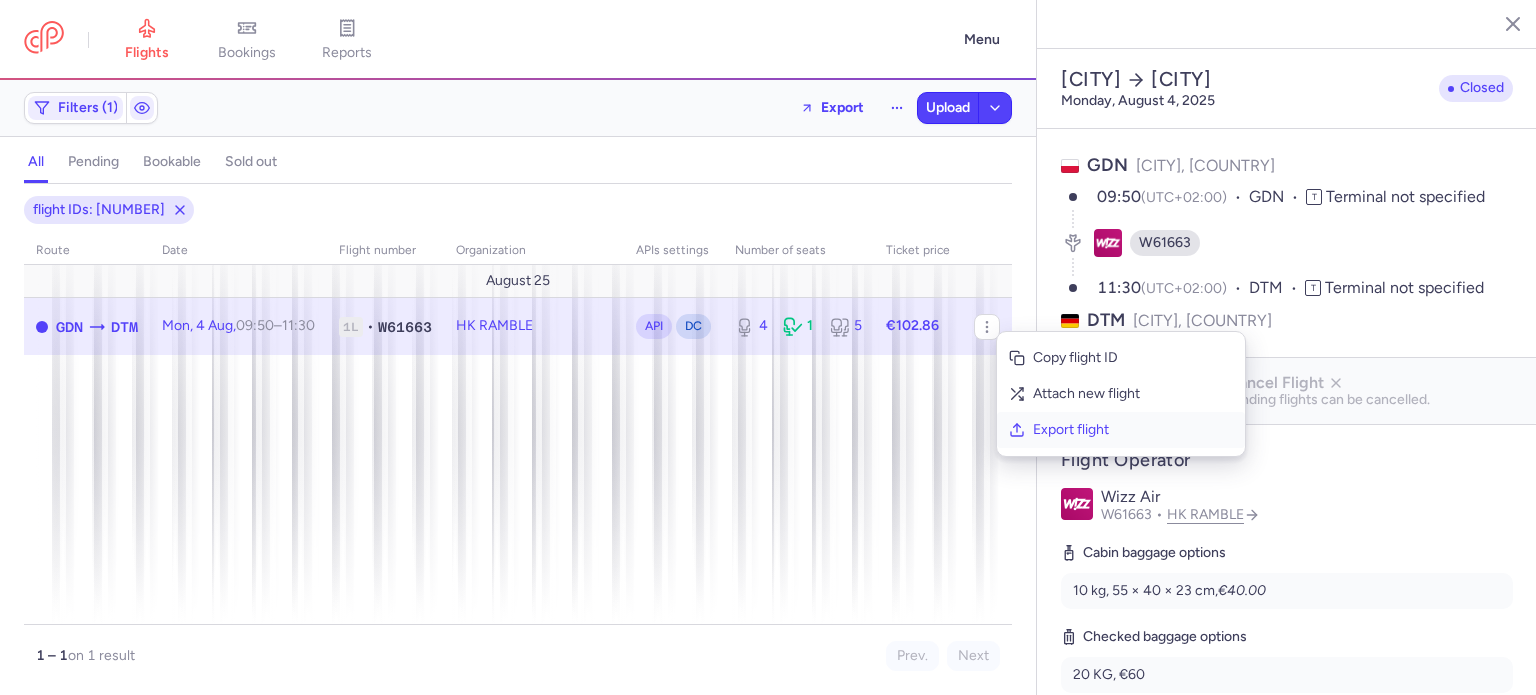 click on "Export flight" at bounding box center (1133, 430) 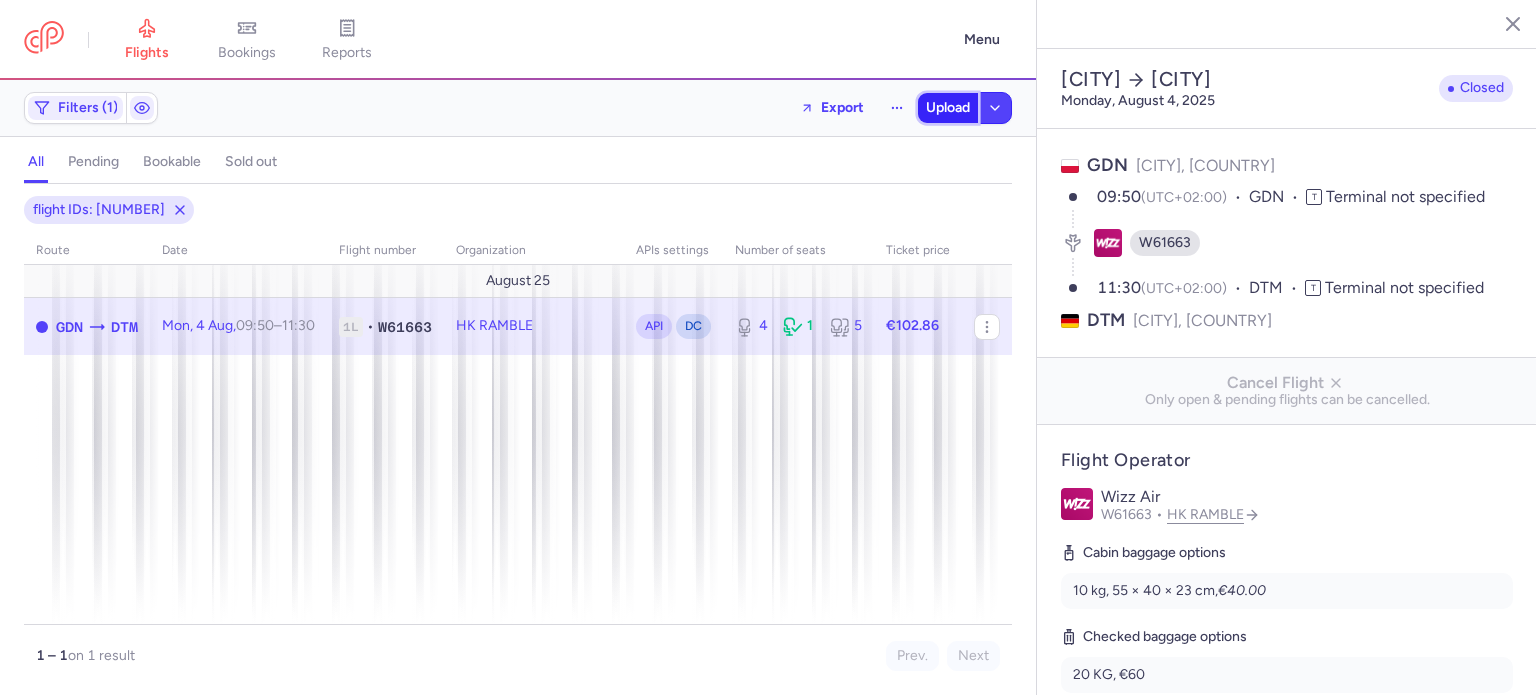 click on "Upload" at bounding box center [948, 108] 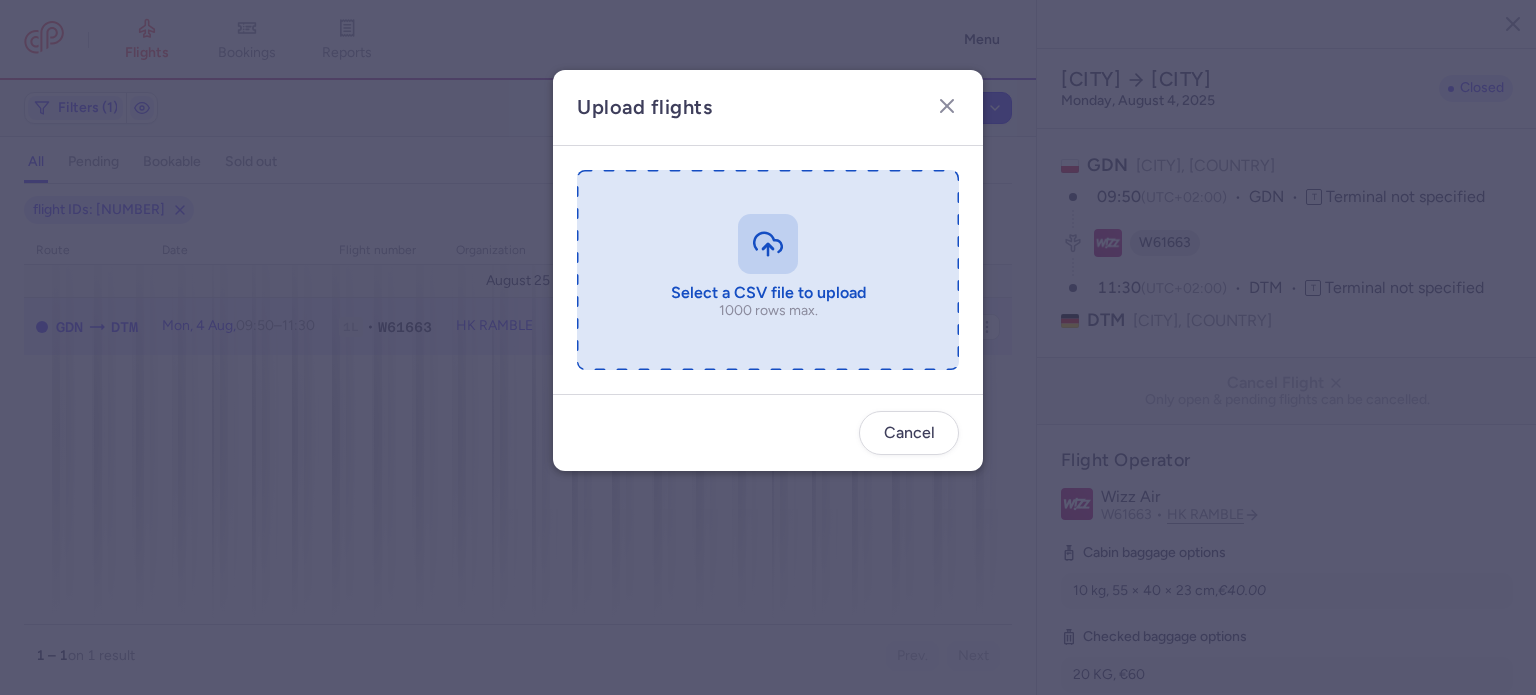 click at bounding box center [768, 270] 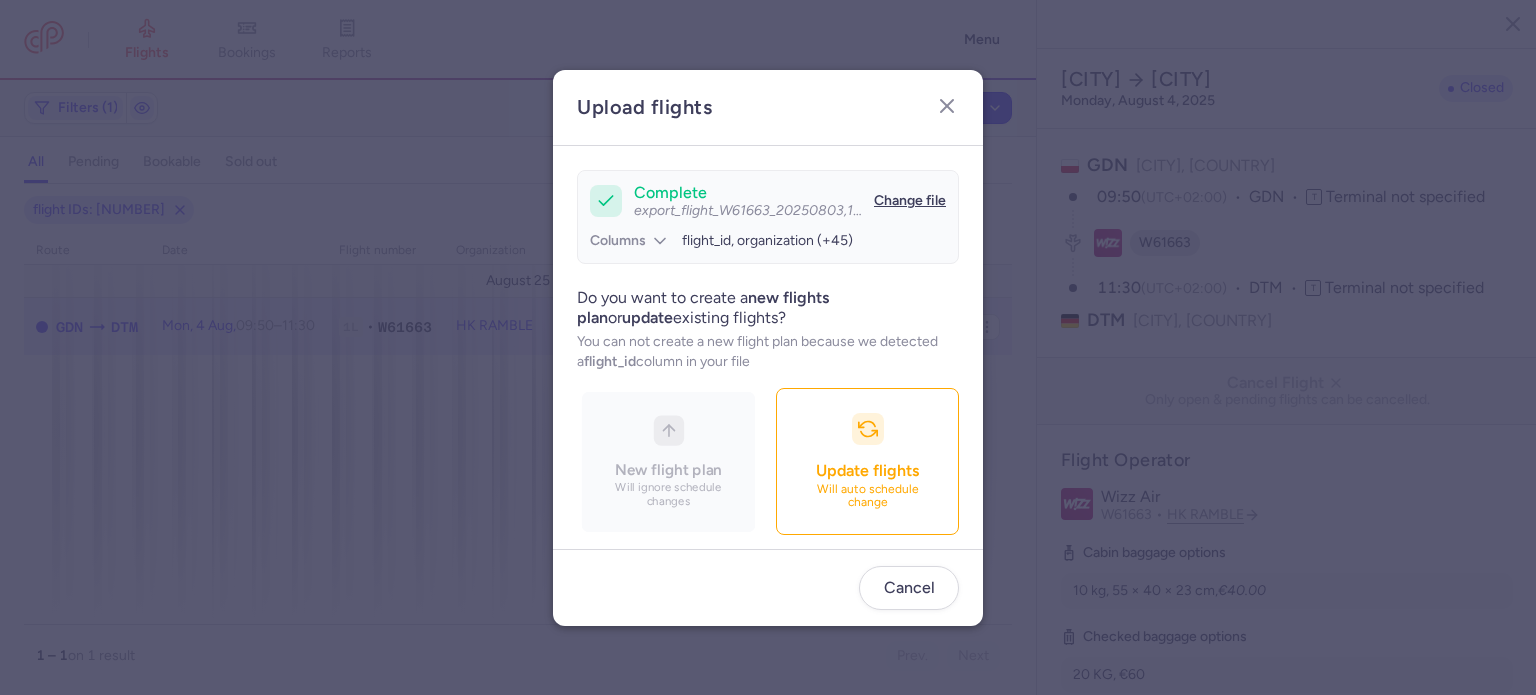 scroll, scrollTop: 172, scrollLeft: 0, axis: vertical 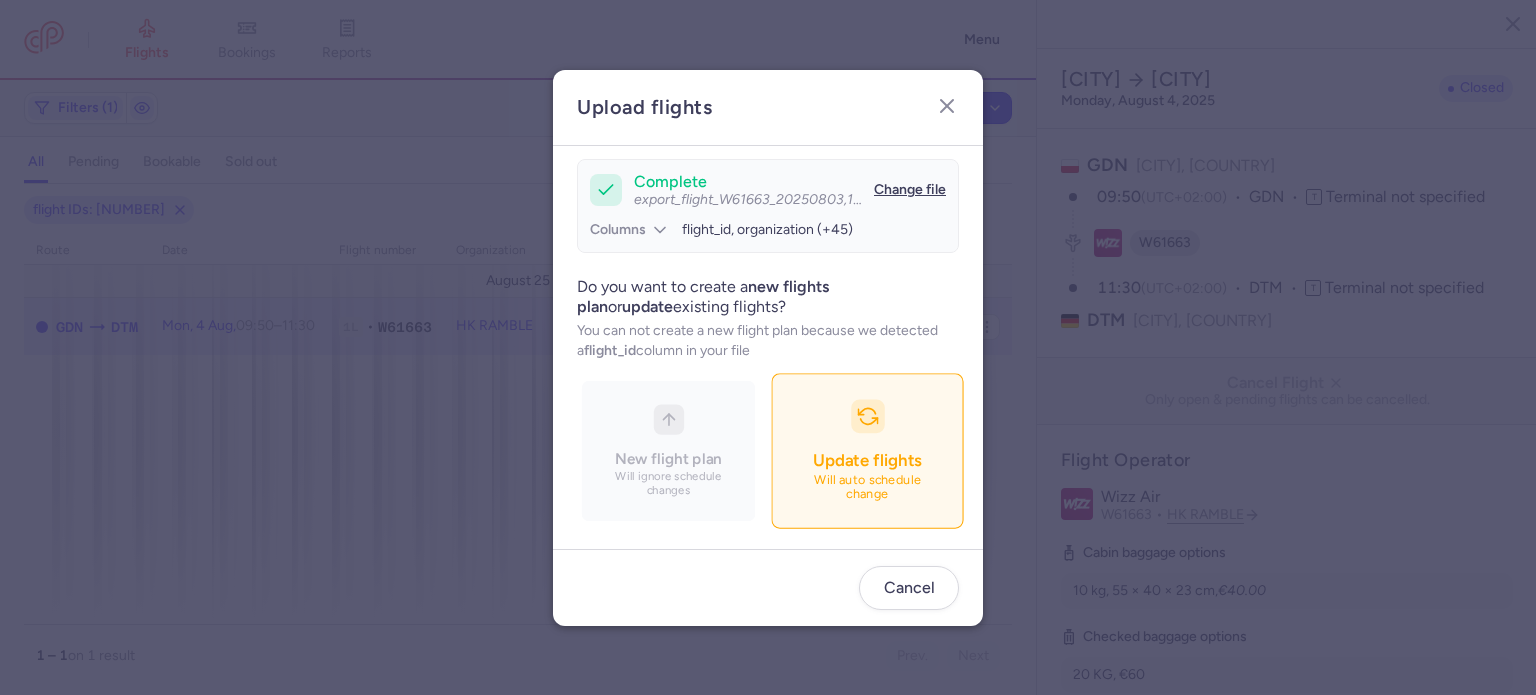 click on "Update flights Will auto schedule change" at bounding box center [867, 450] 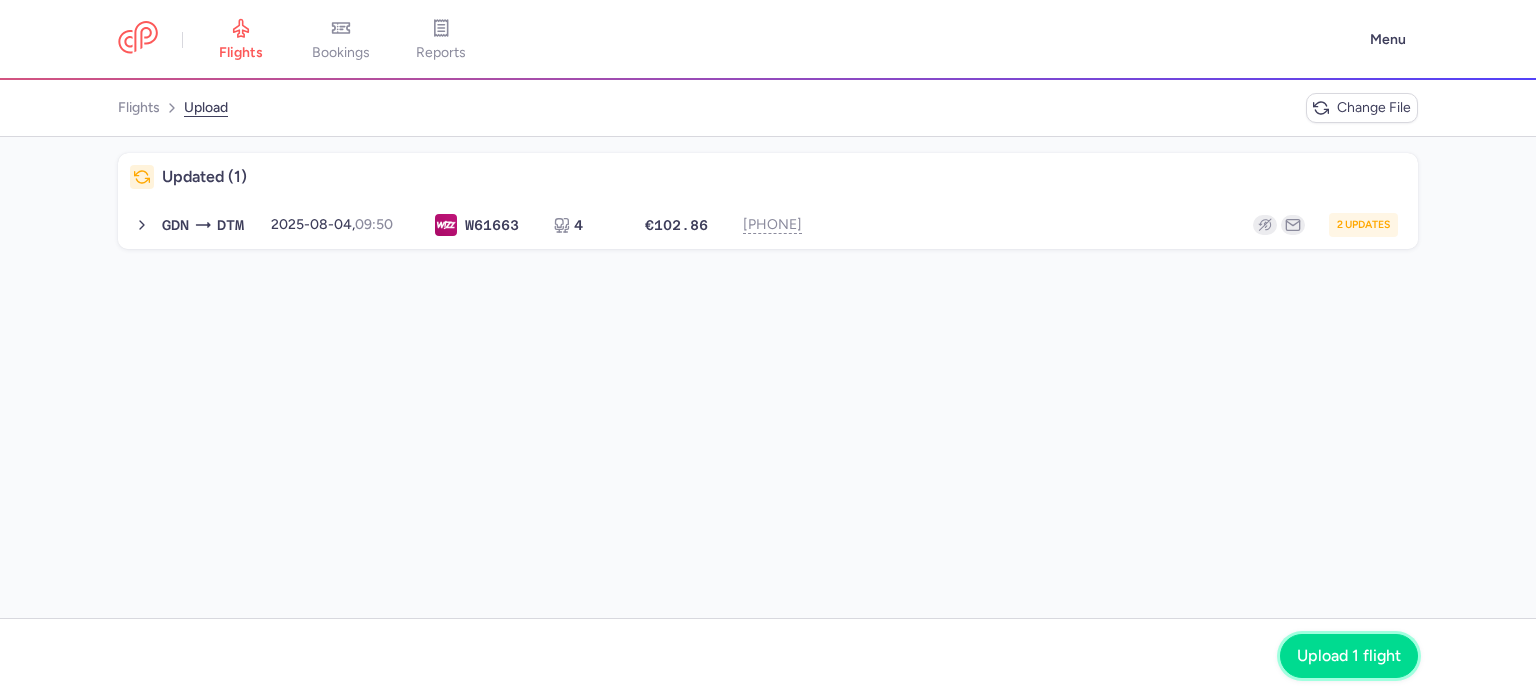 click on "Upload 1 flight" at bounding box center (1349, 656) 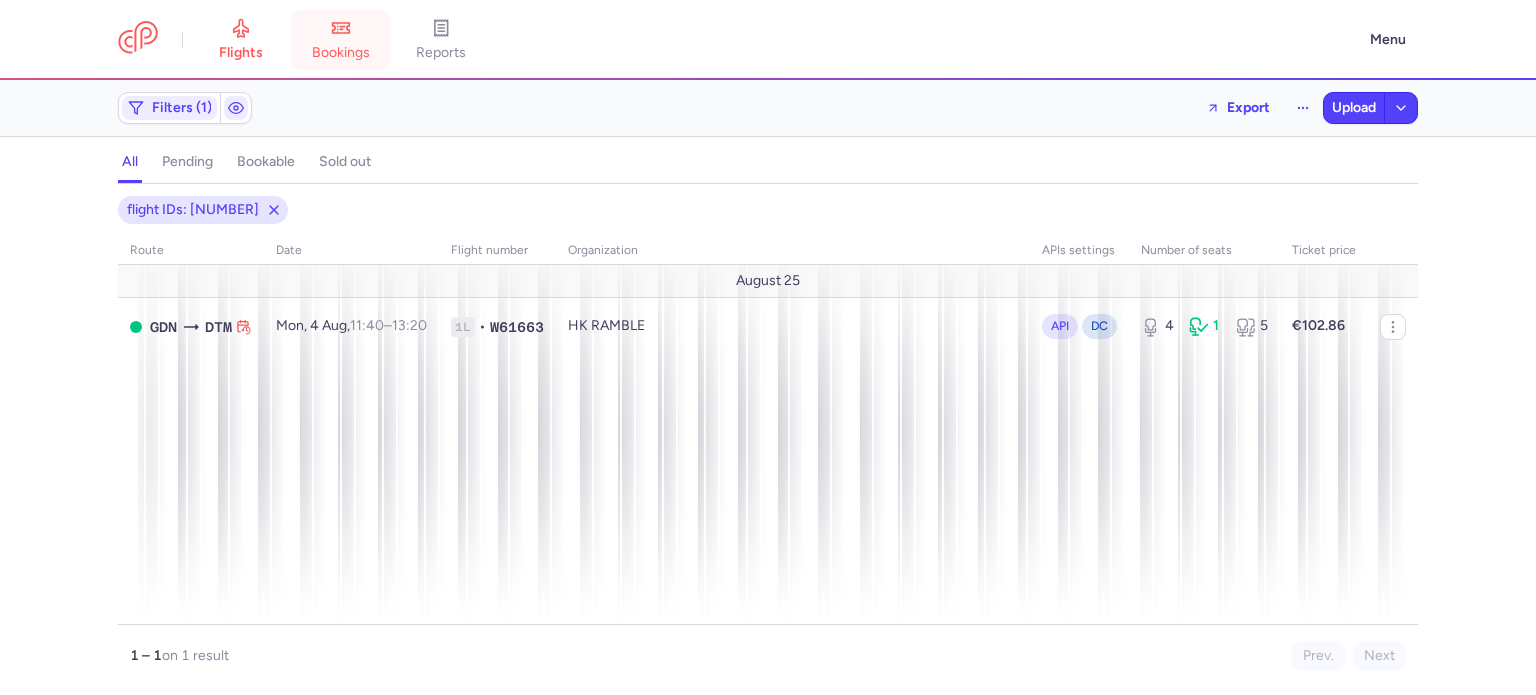 click 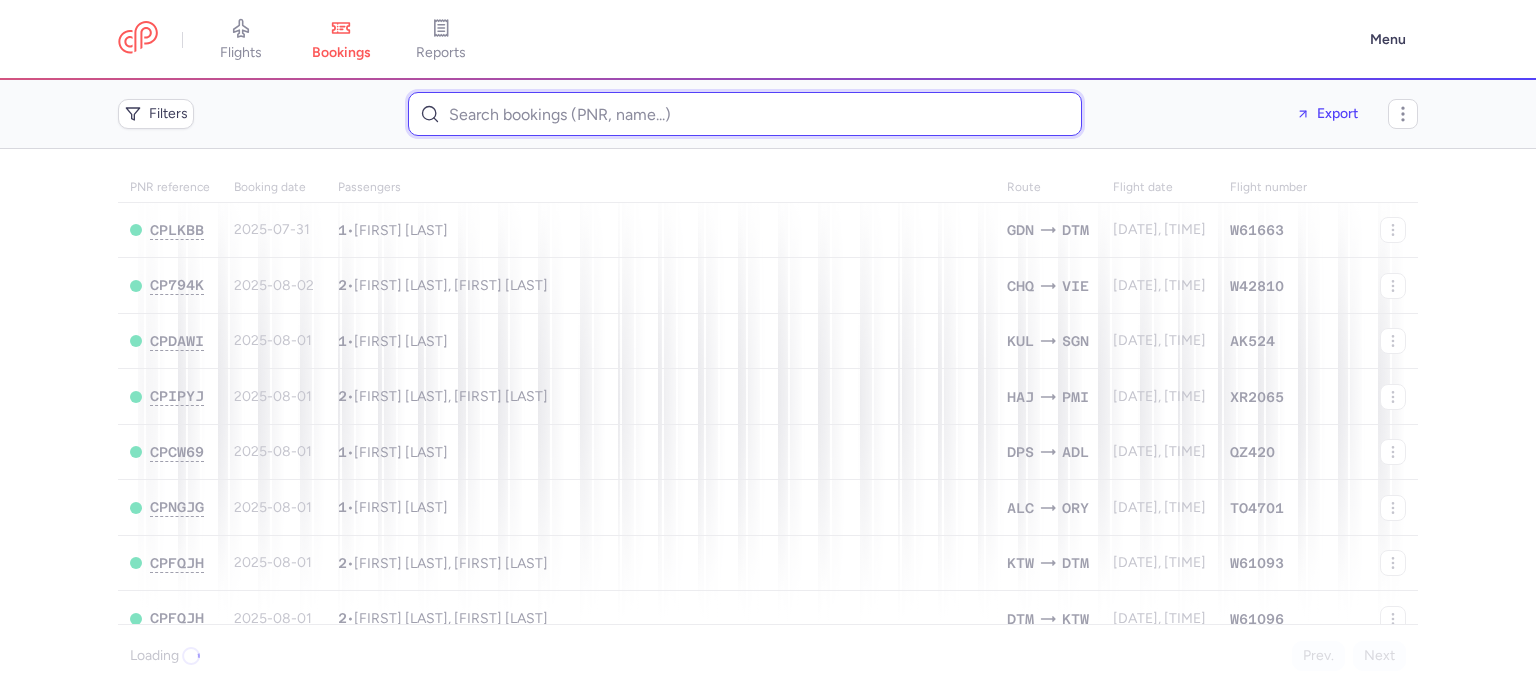 click at bounding box center (745, 114) 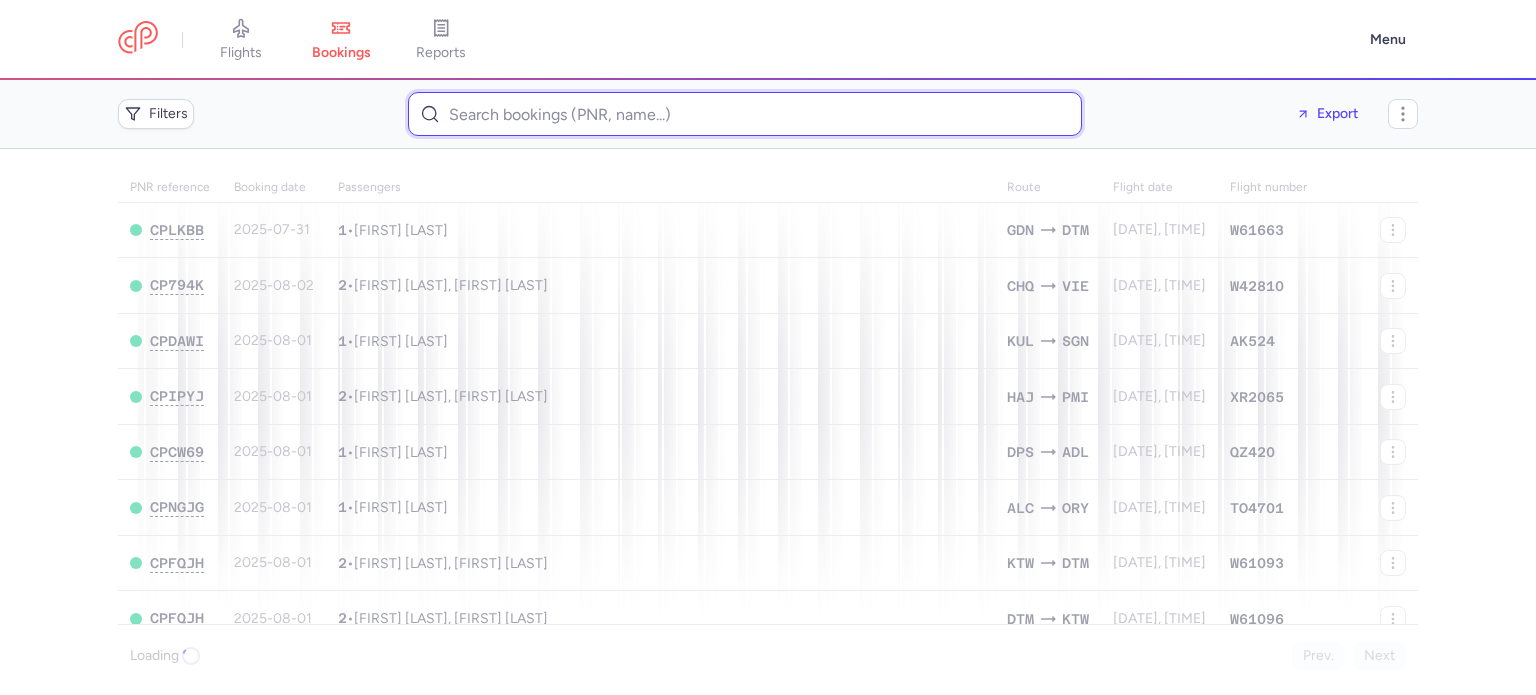 paste on "[EMAIL]" 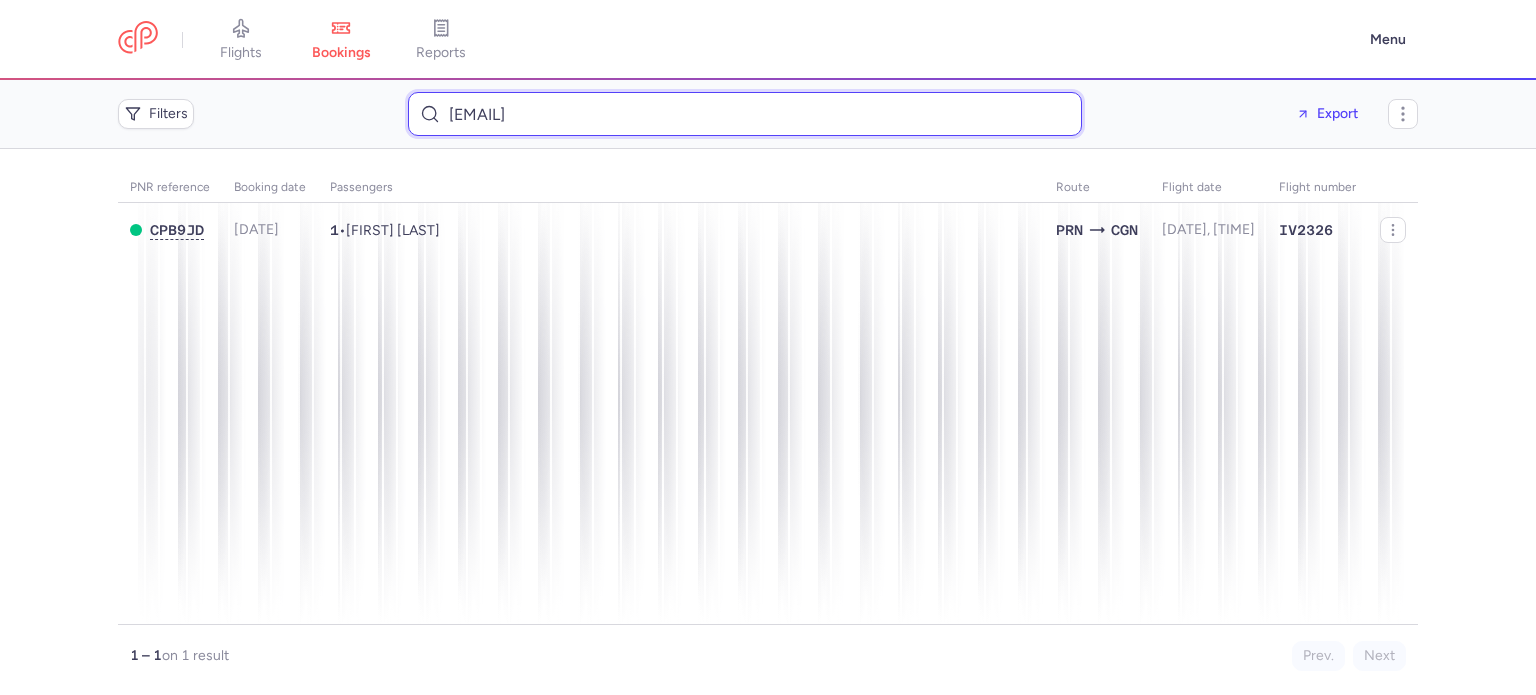 type on "[EMAIL]" 